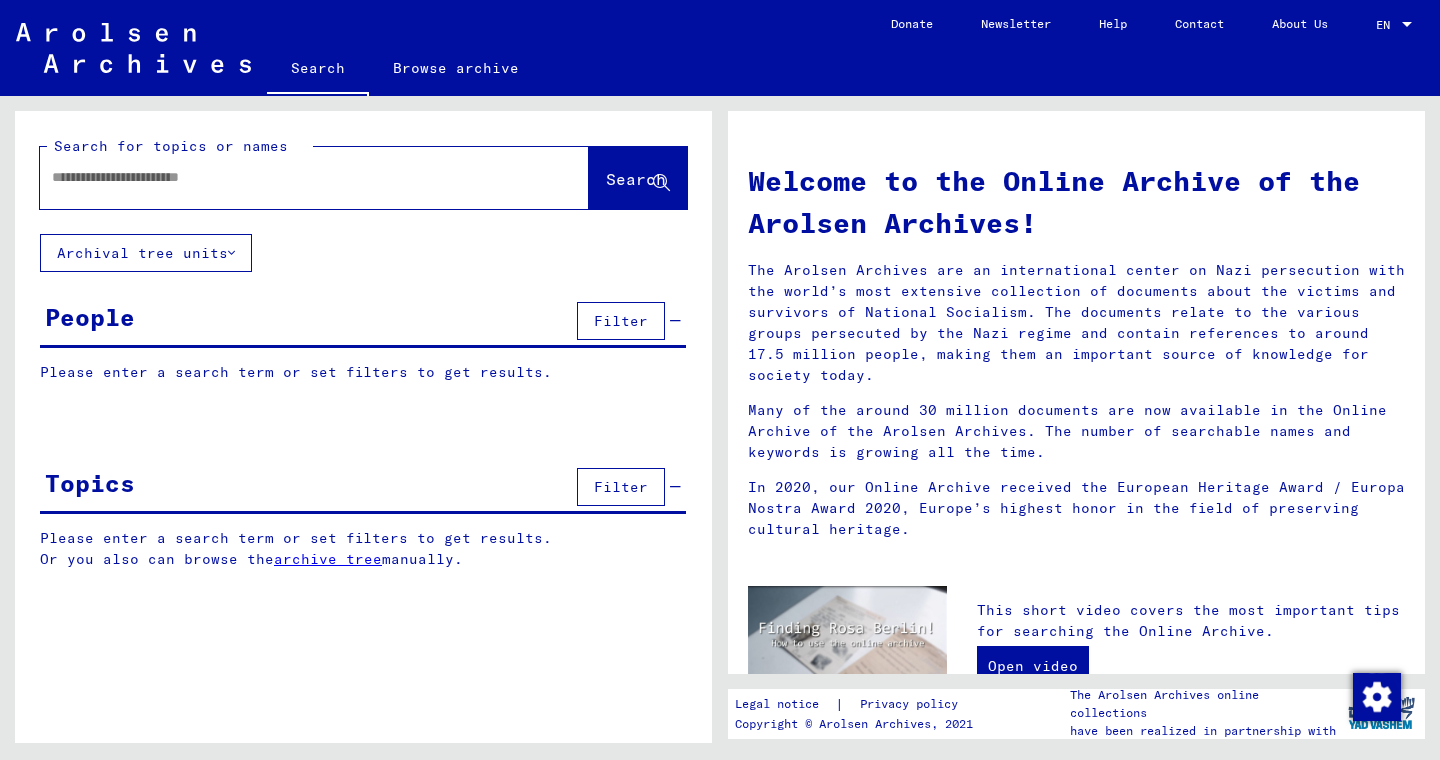 scroll, scrollTop: 0, scrollLeft: 0, axis: both 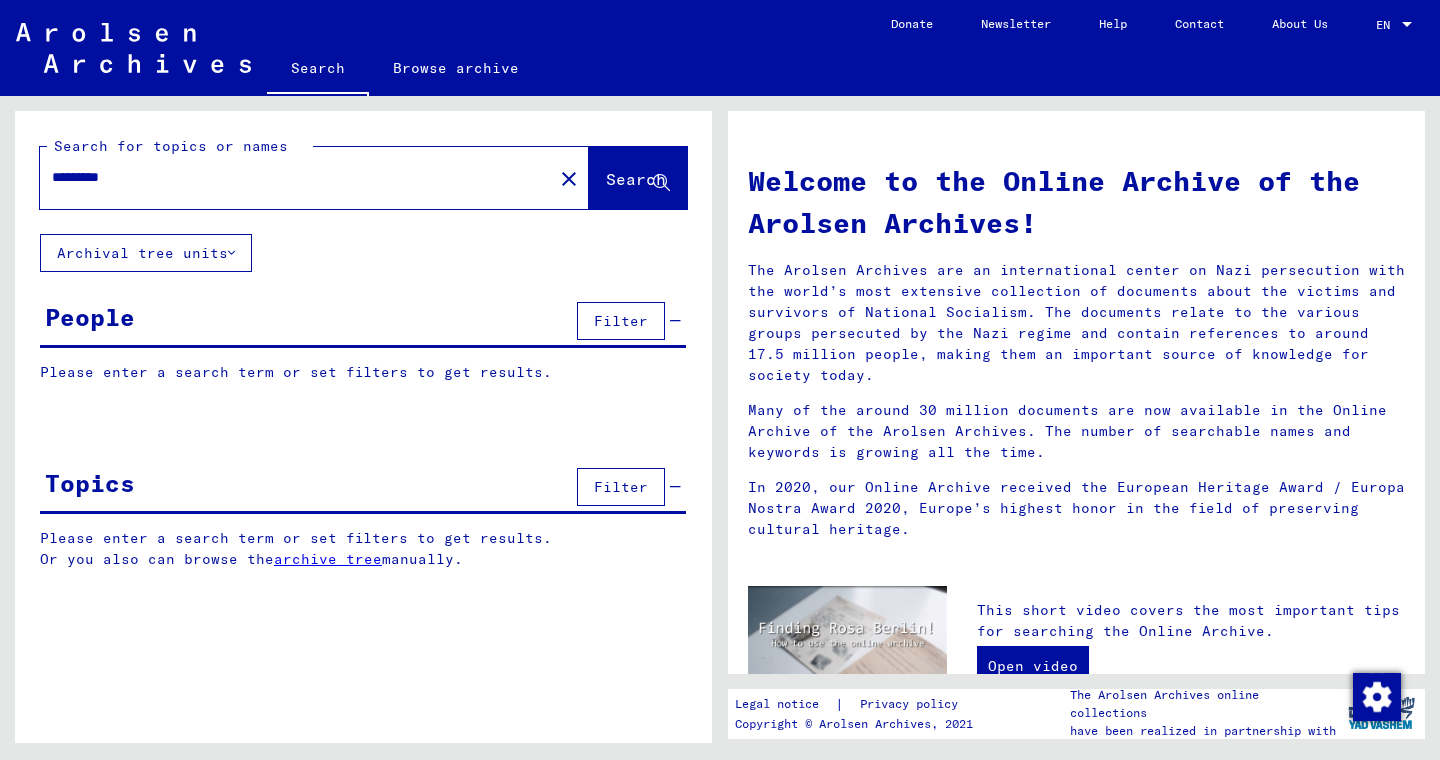 type on "*********" 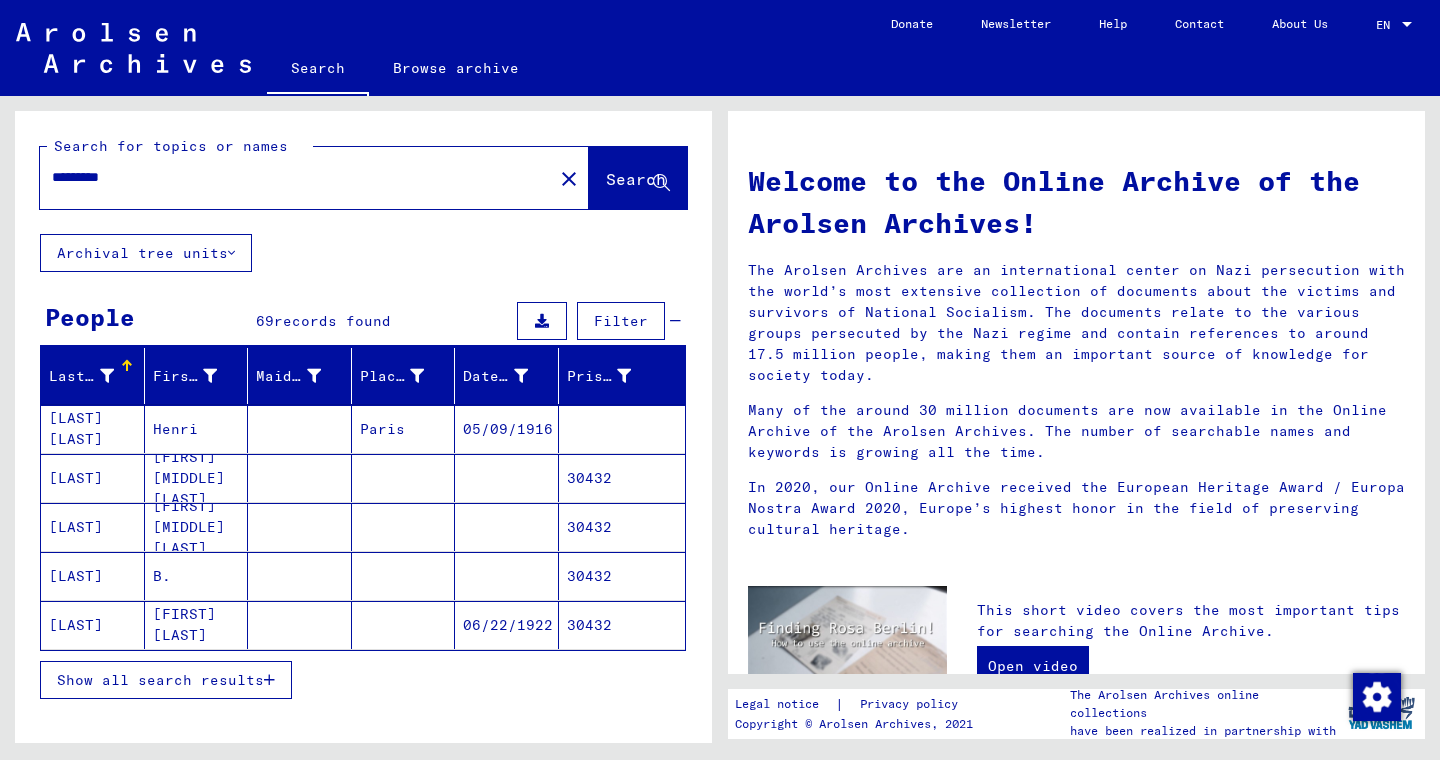 click on "Show all search results" at bounding box center (160, 680) 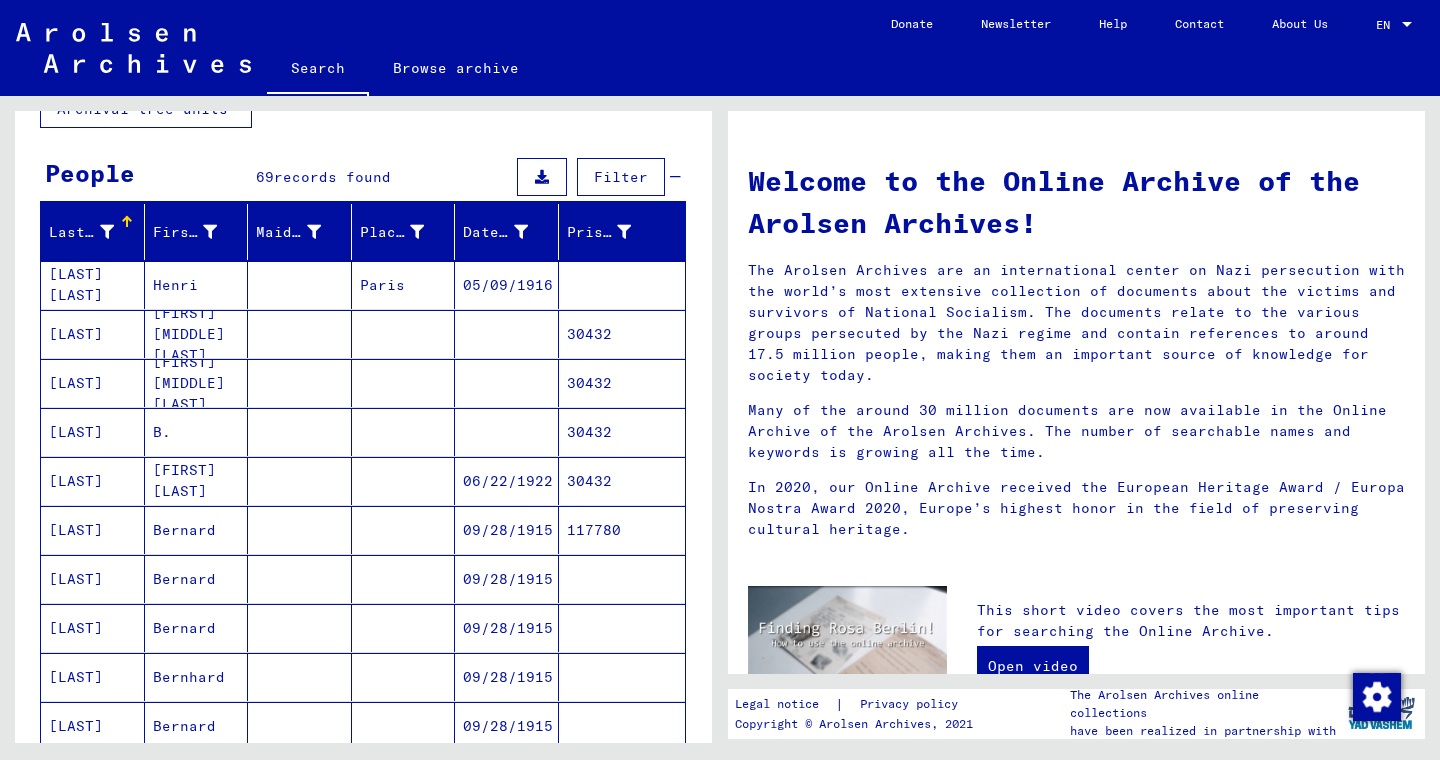 scroll, scrollTop: 153, scrollLeft: 0, axis: vertical 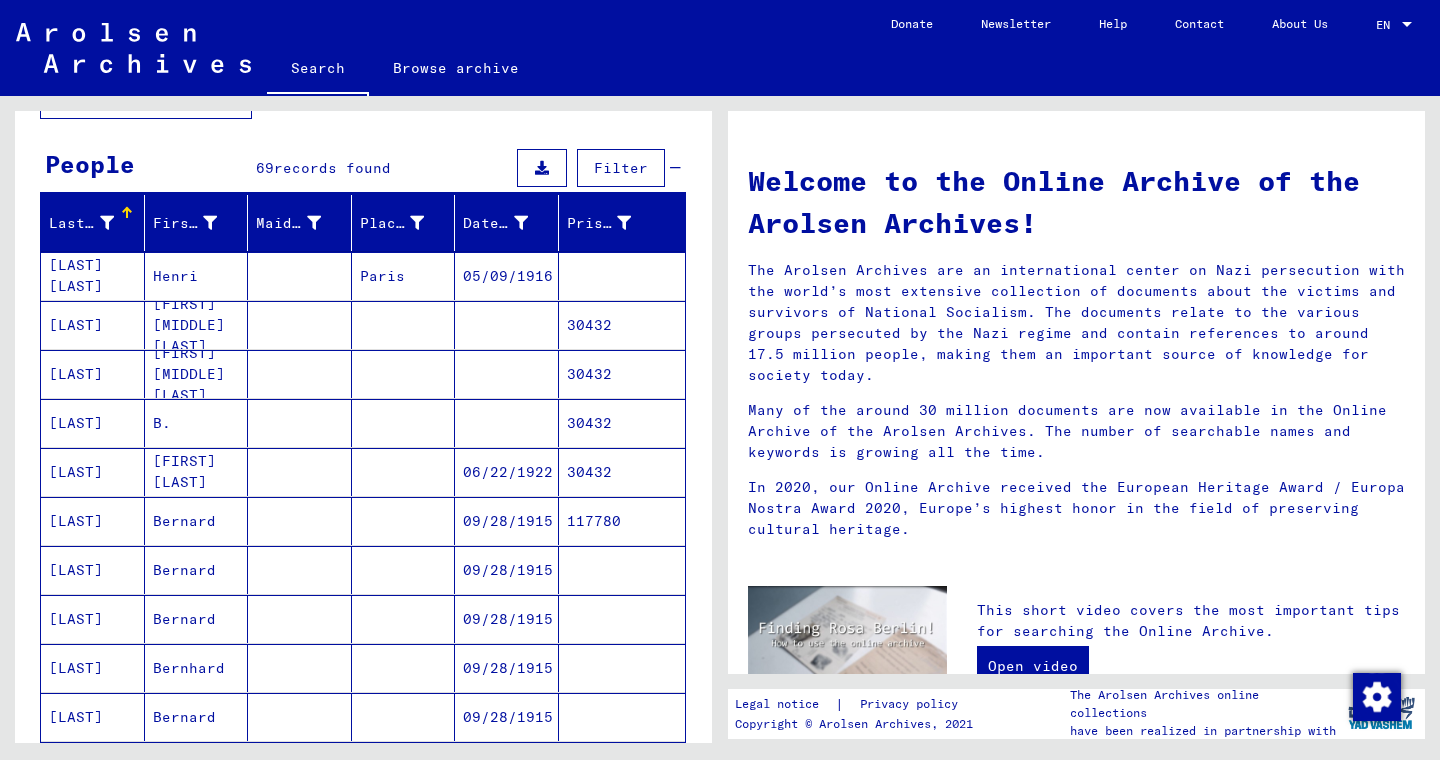 click at bounding box center [404, 570] 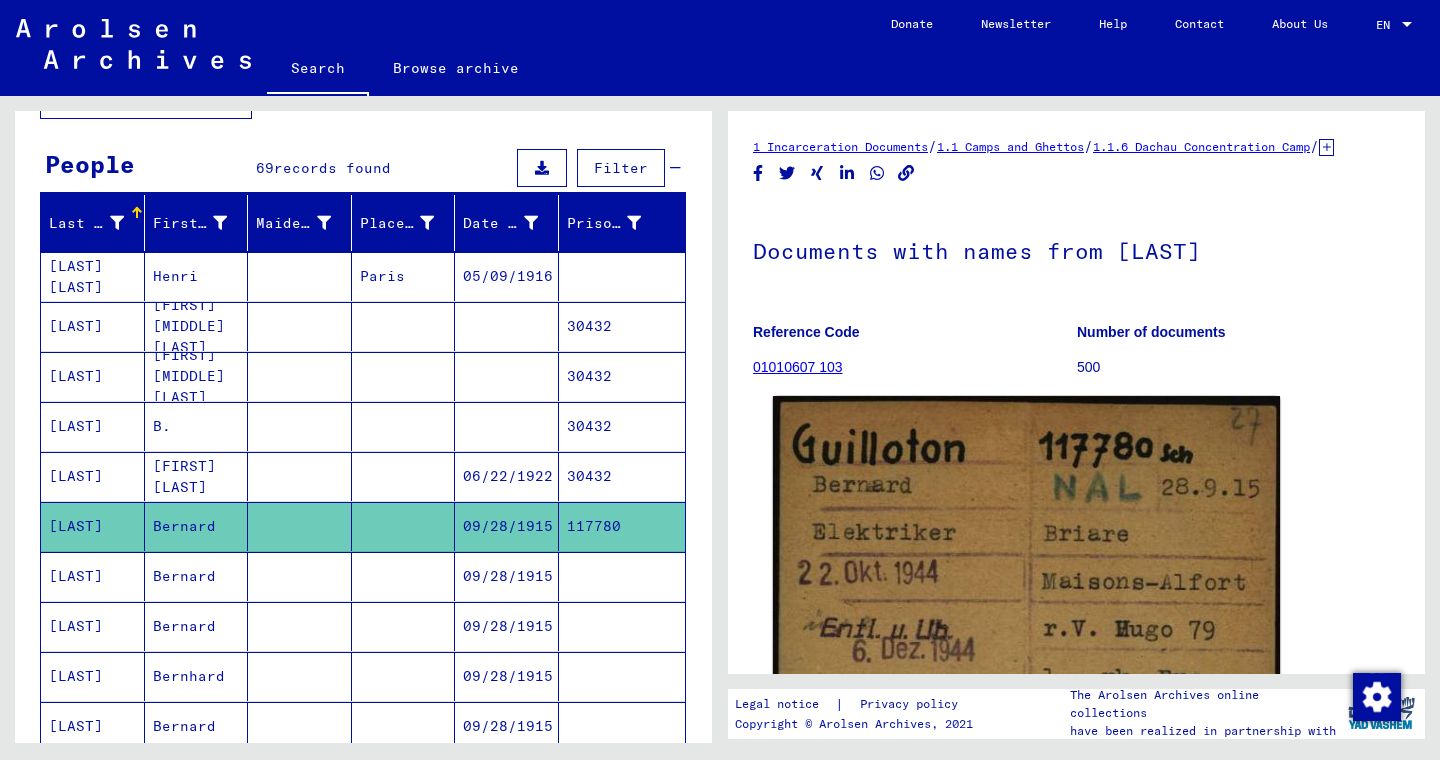 scroll, scrollTop: 250, scrollLeft: 0, axis: vertical 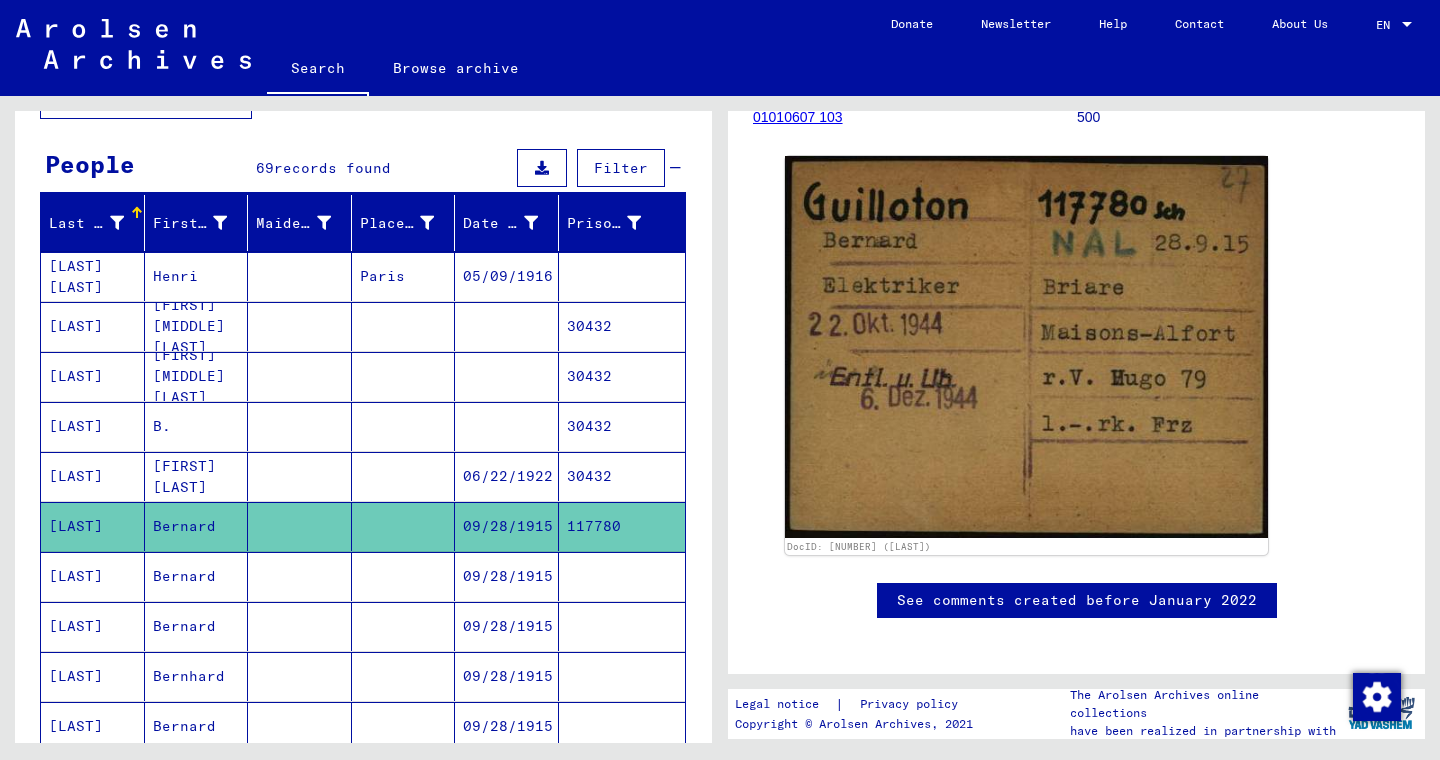 click on "09/28/1915" at bounding box center [507, 626] 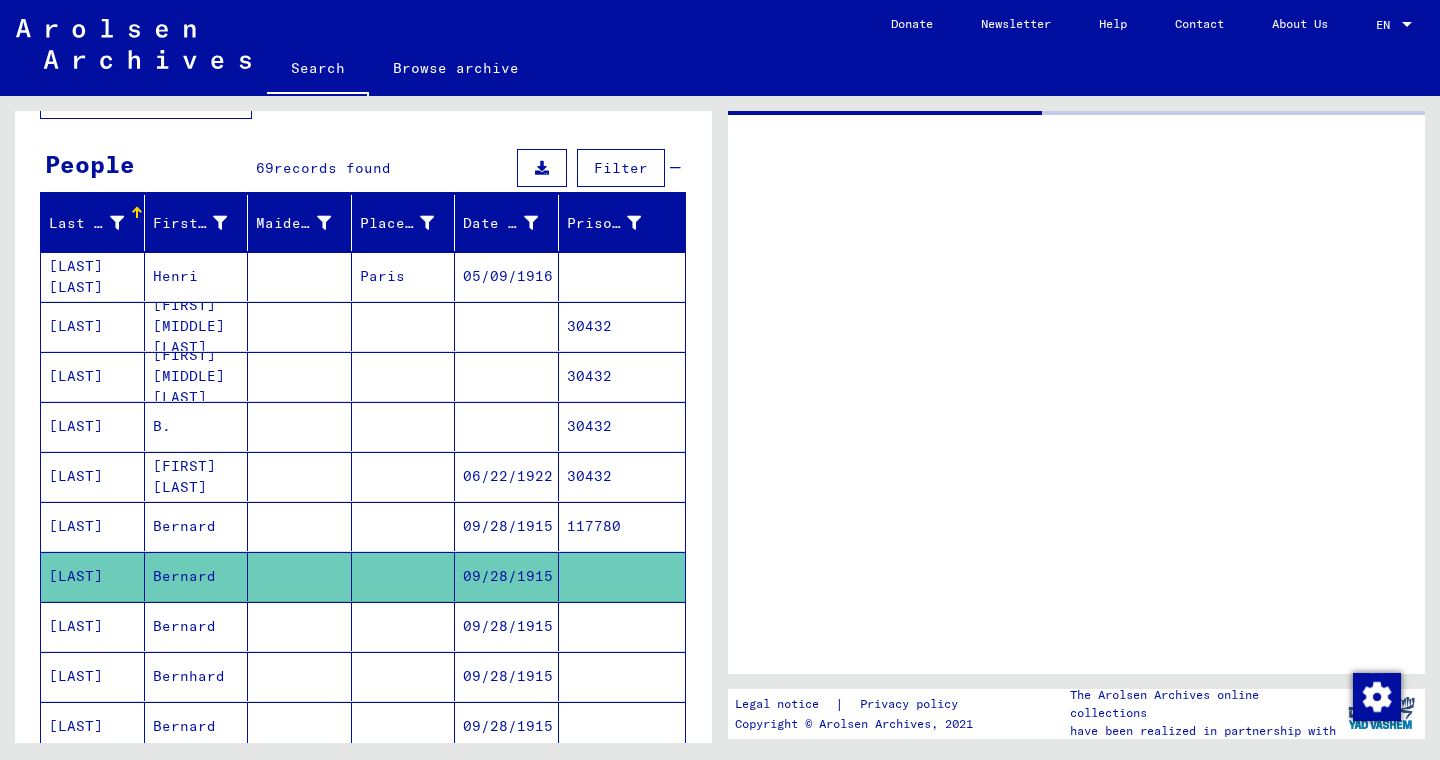 scroll, scrollTop: 0, scrollLeft: 0, axis: both 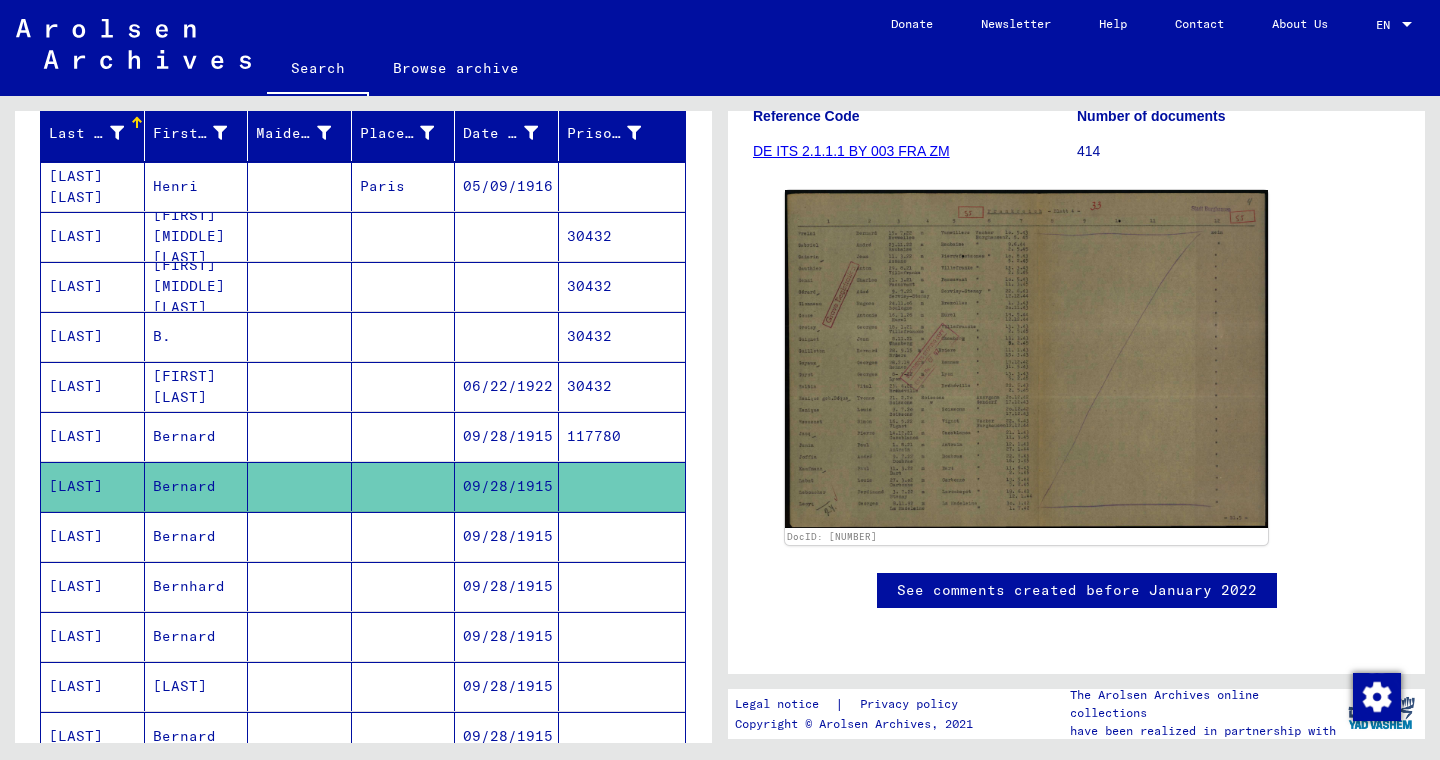 click at bounding box center (622, 586) 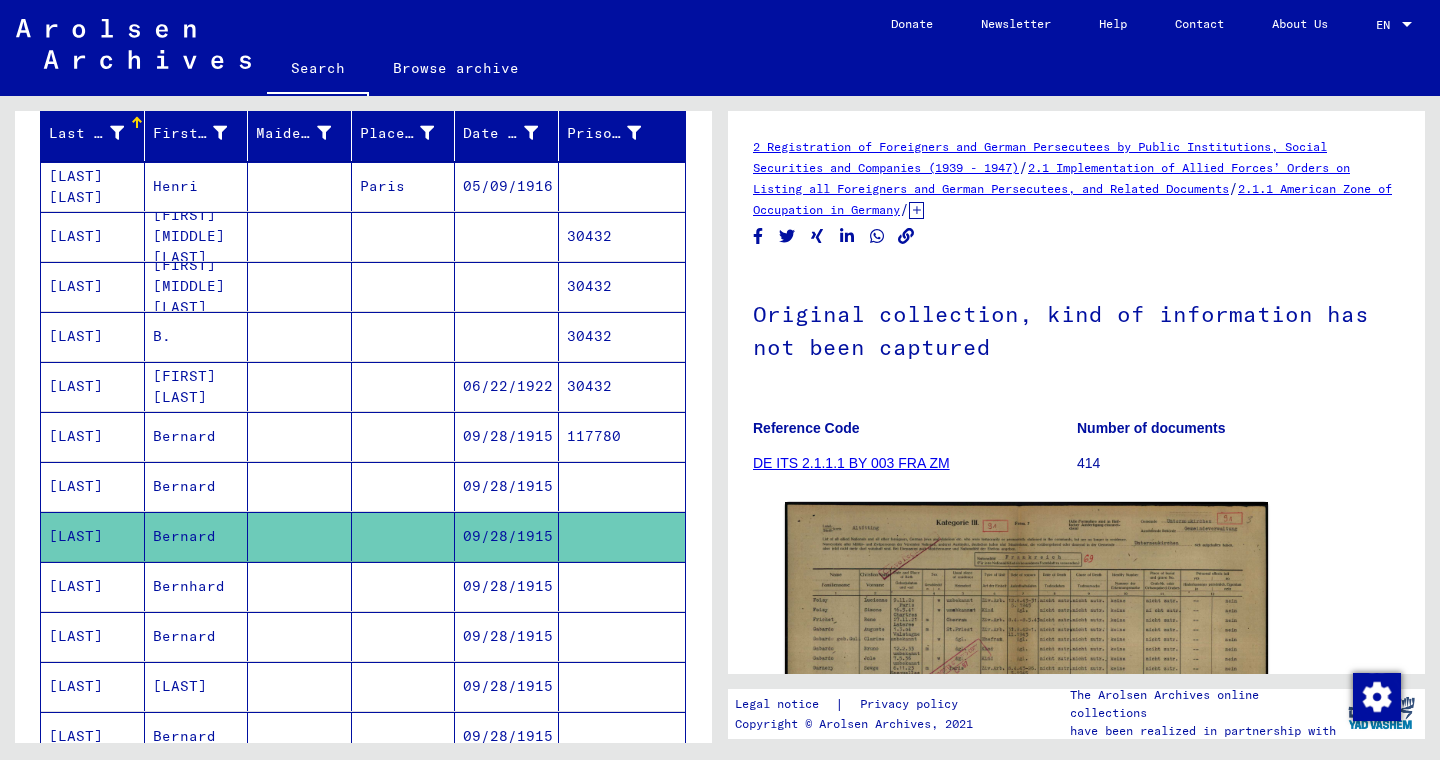 scroll, scrollTop: 140, scrollLeft: 0, axis: vertical 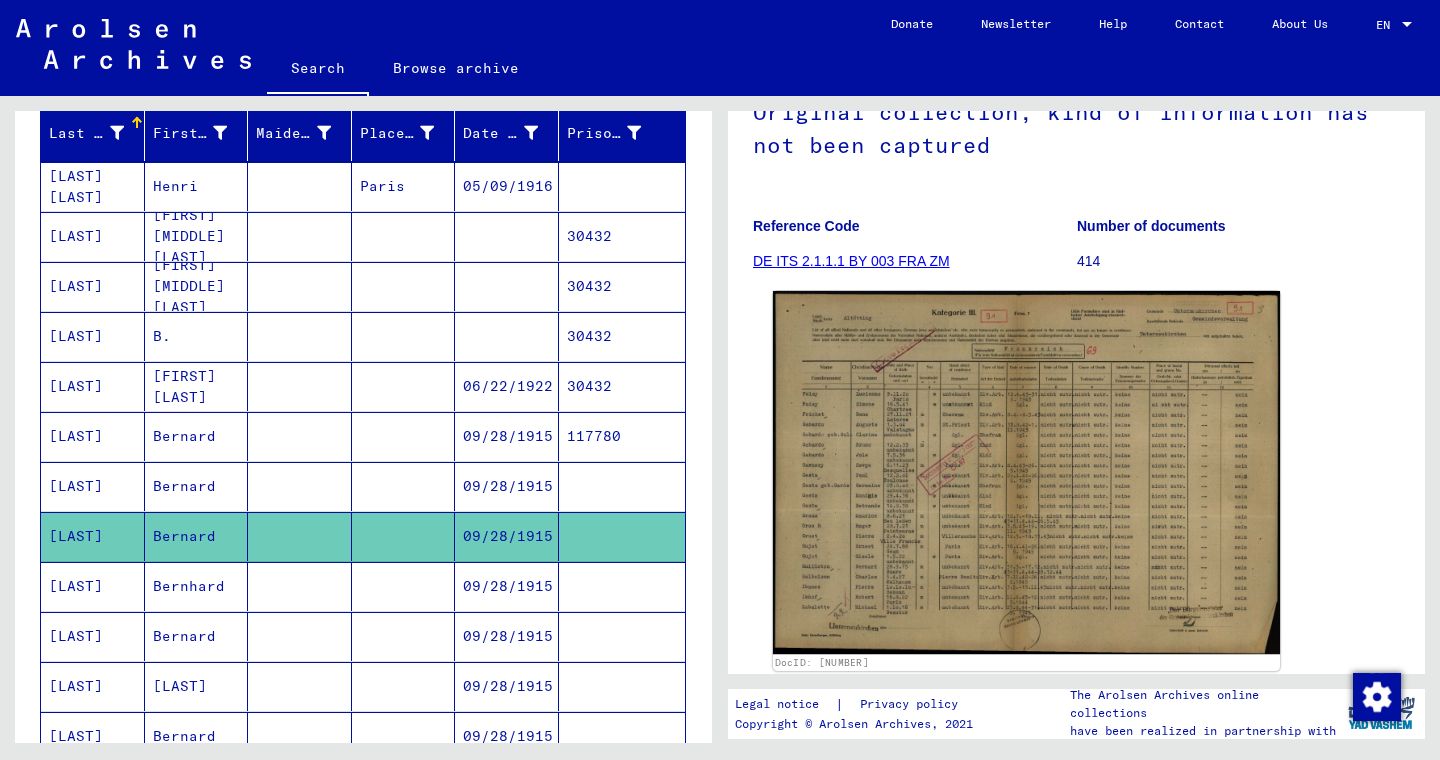 click 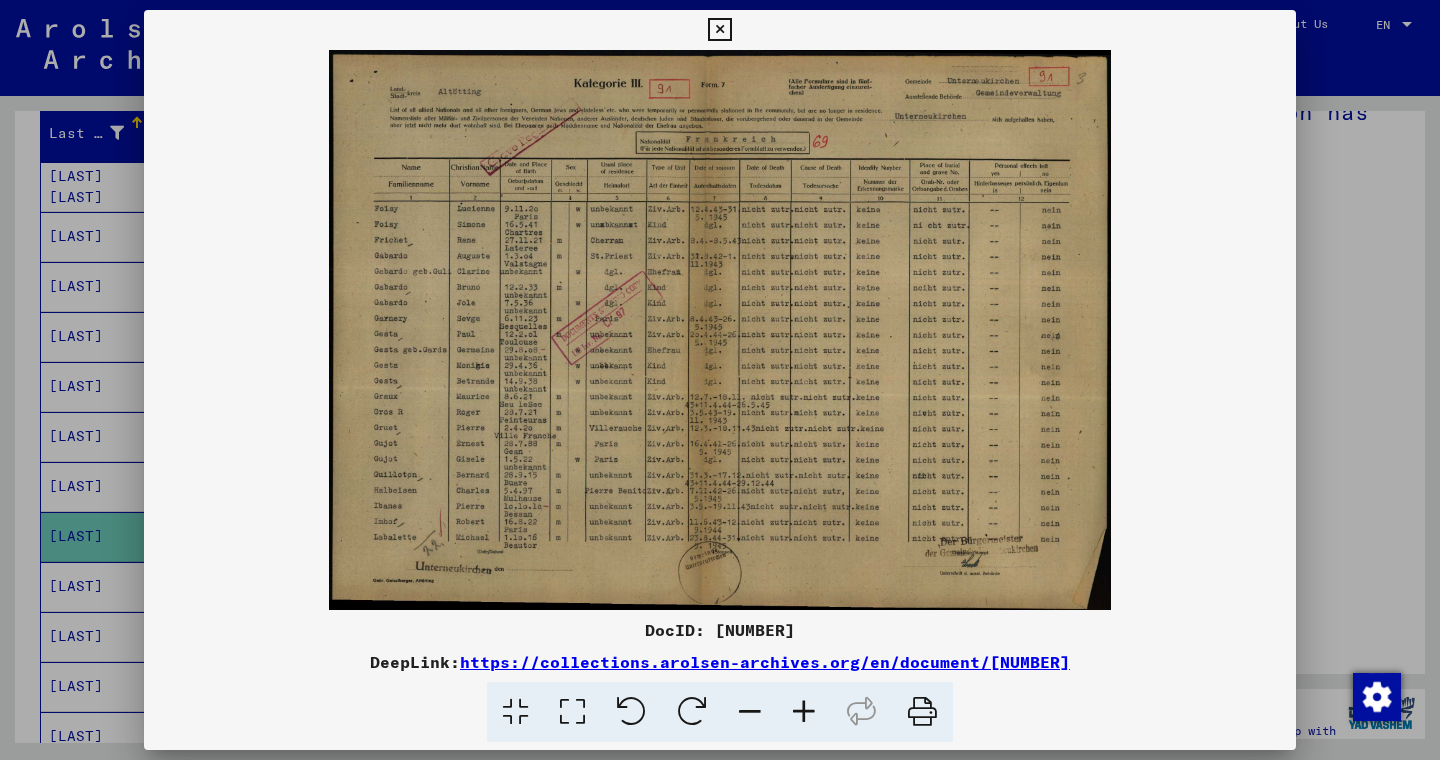 click at bounding box center [720, 380] 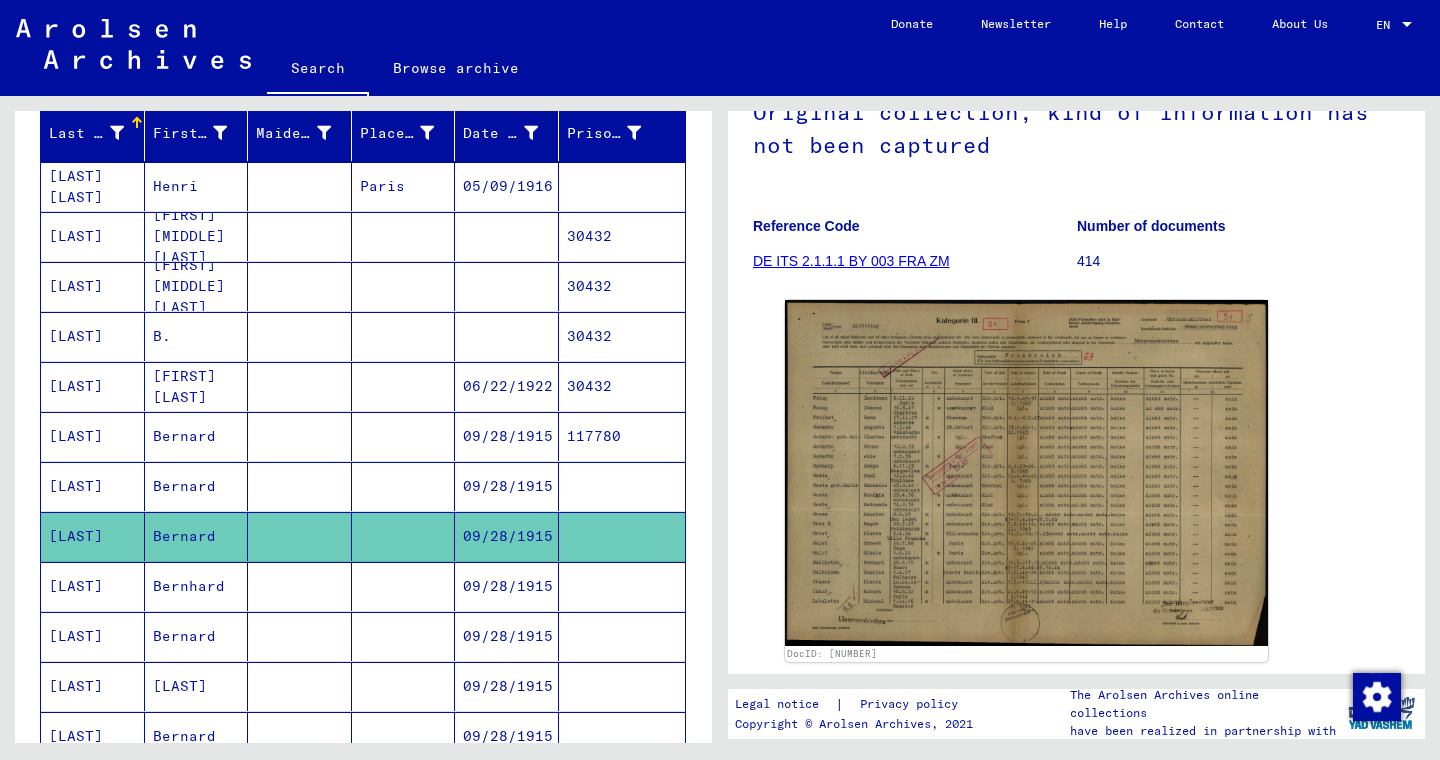 click on "[LAST]" at bounding box center (93, 636) 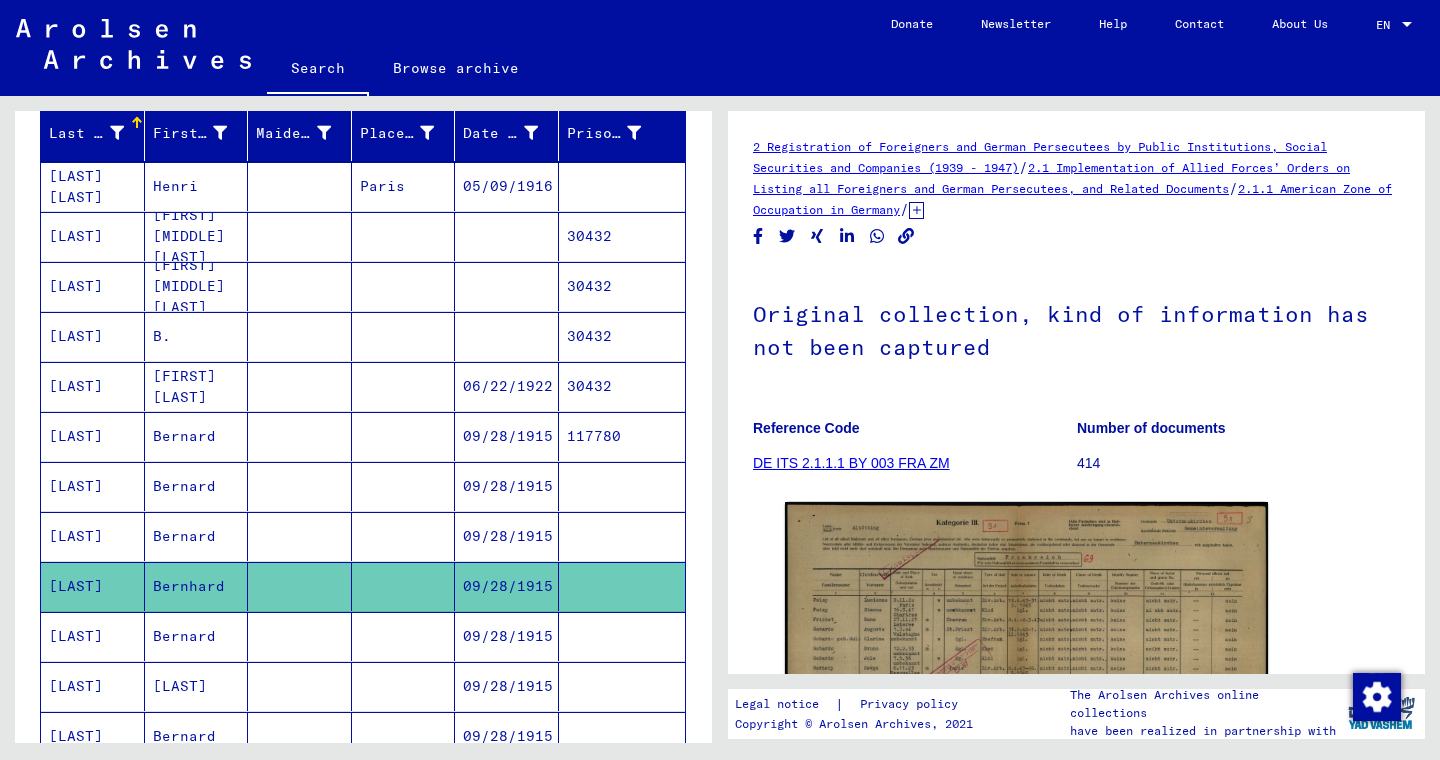 scroll, scrollTop: 538, scrollLeft: 0, axis: vertical 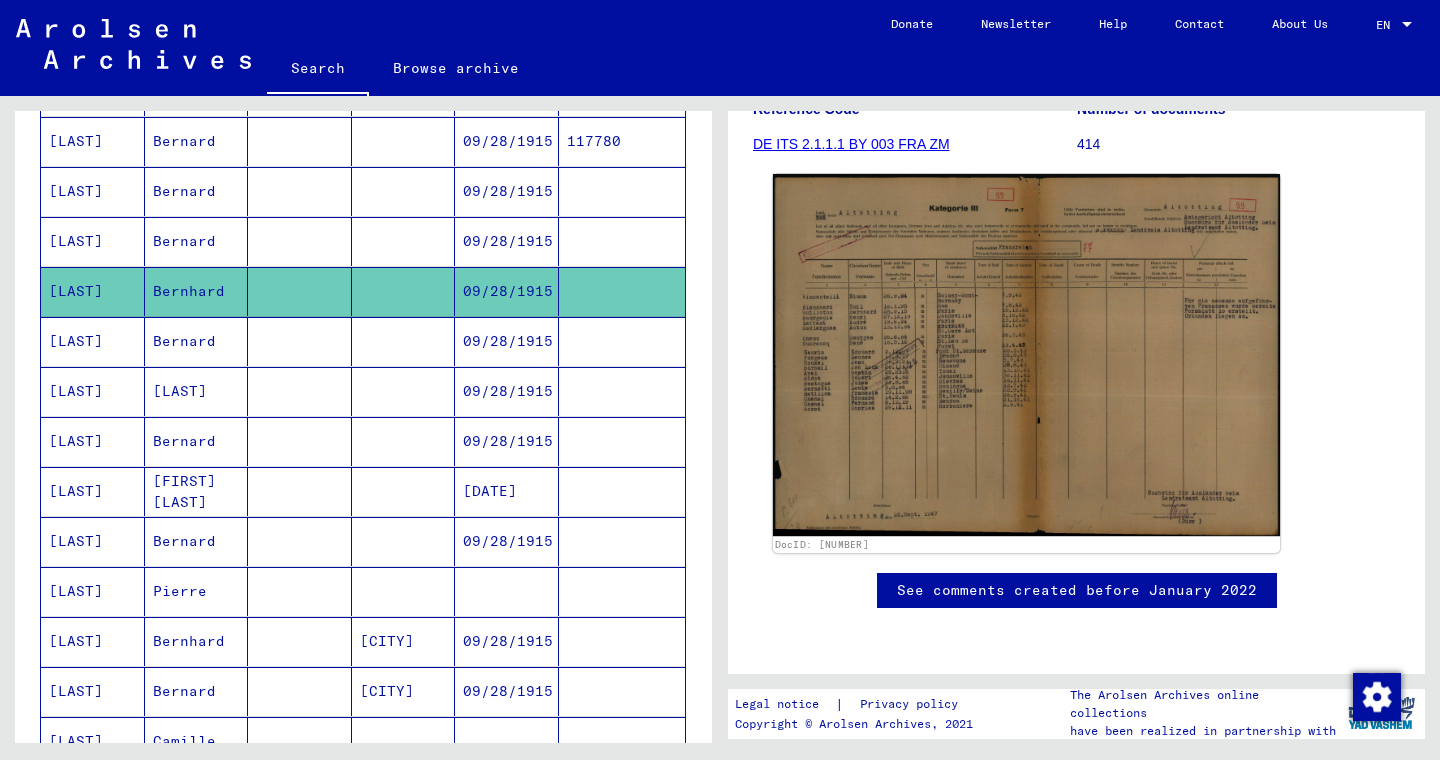 click 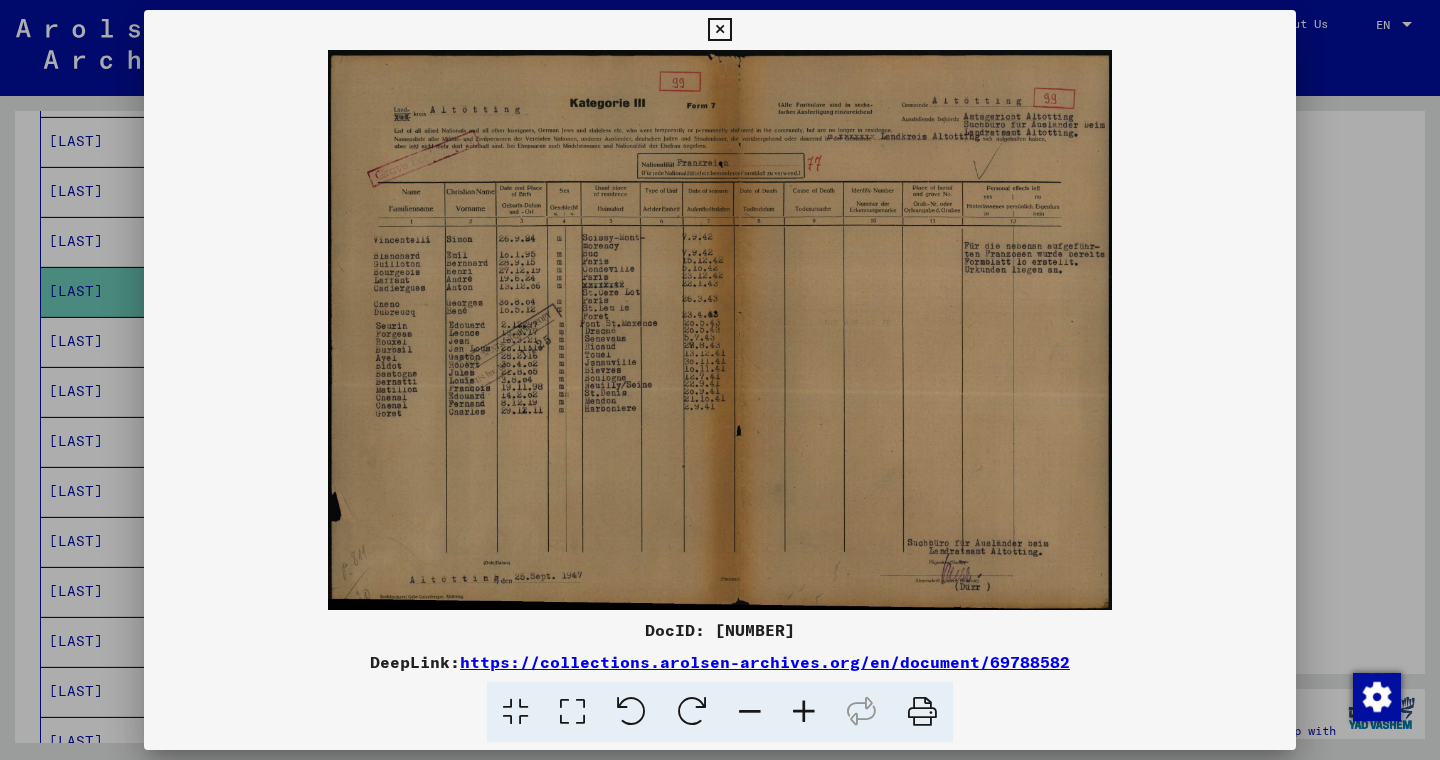 click at bounding box center [720, 380] 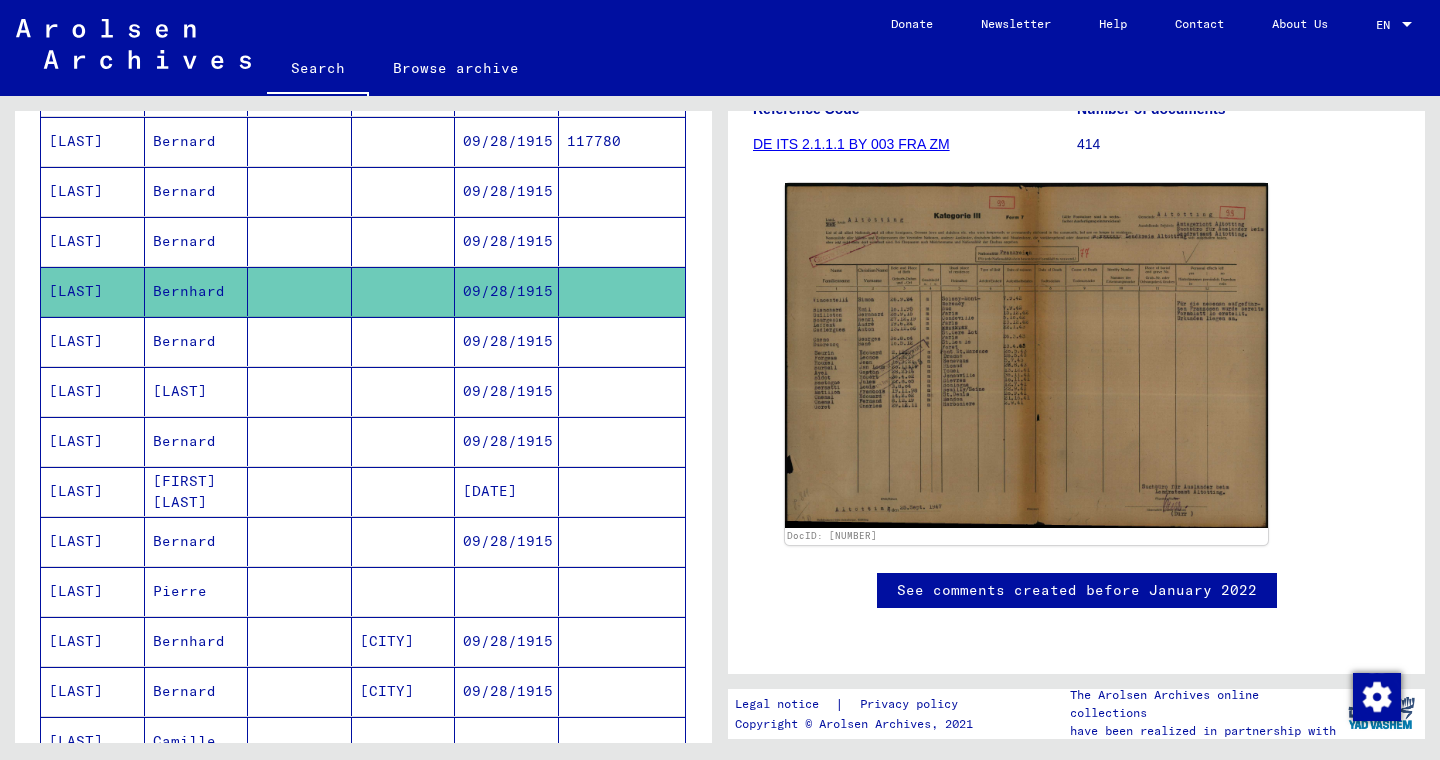click on "Bernard" at bounding box center (197, 391) 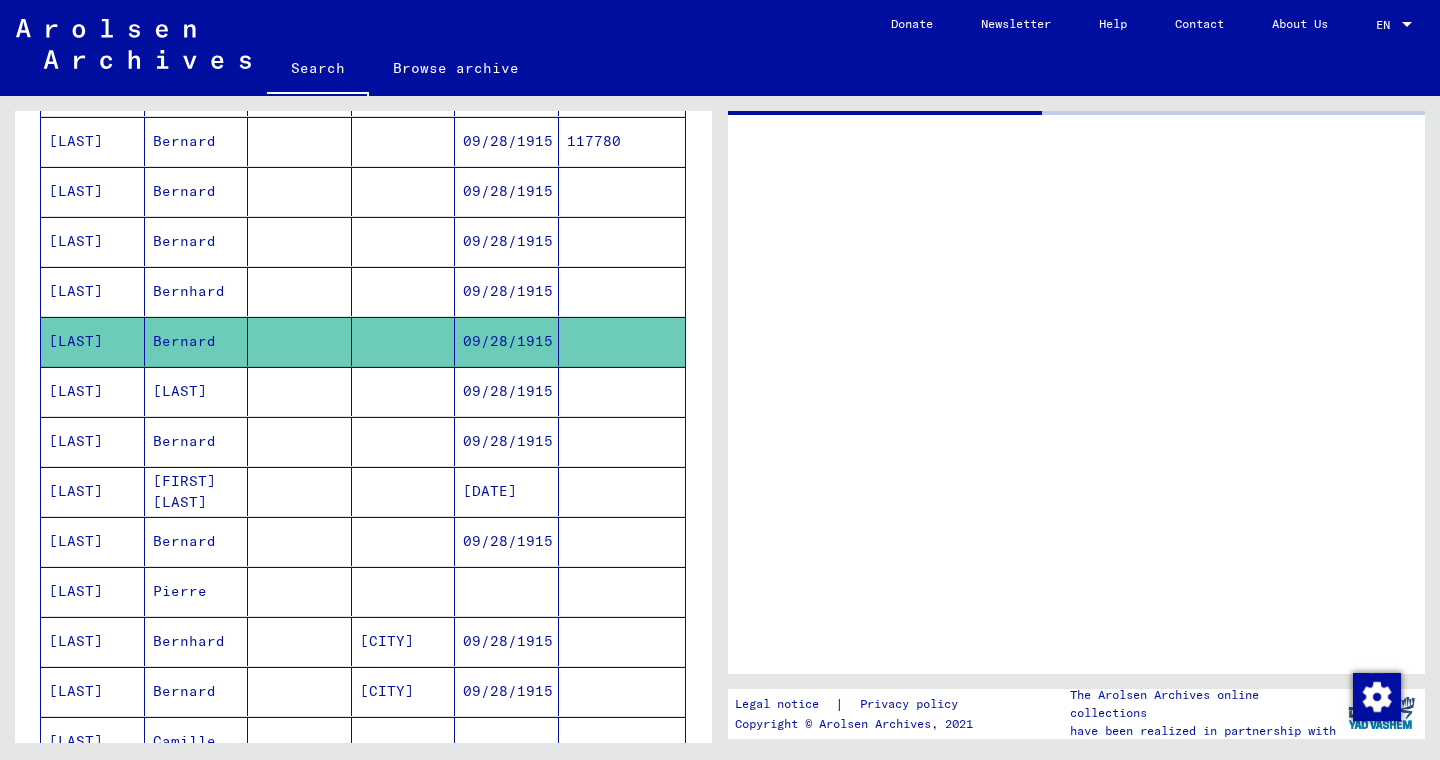 scroll, scrollTop: 0, scrollLeft: 0, axis: both 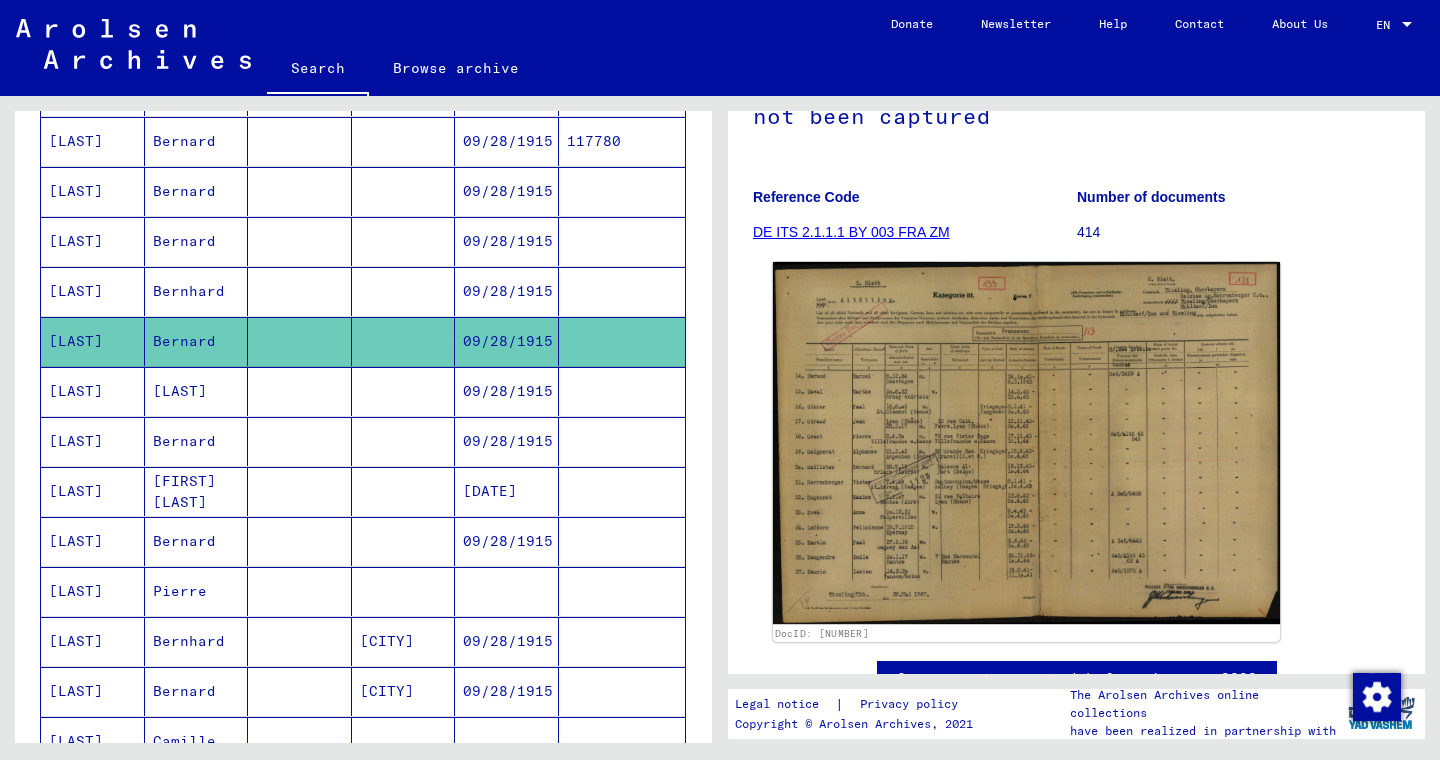 click 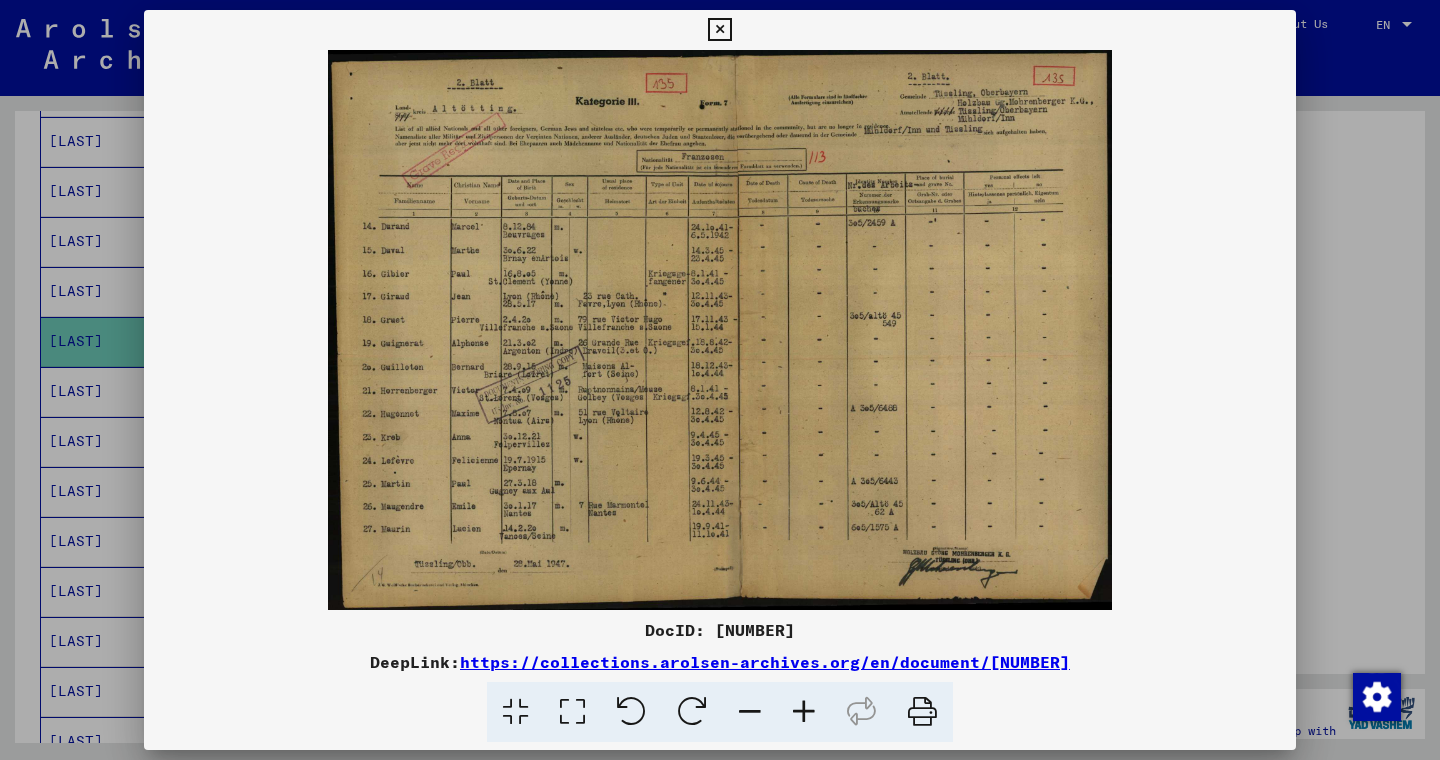 click at bounding box center [720, 380] 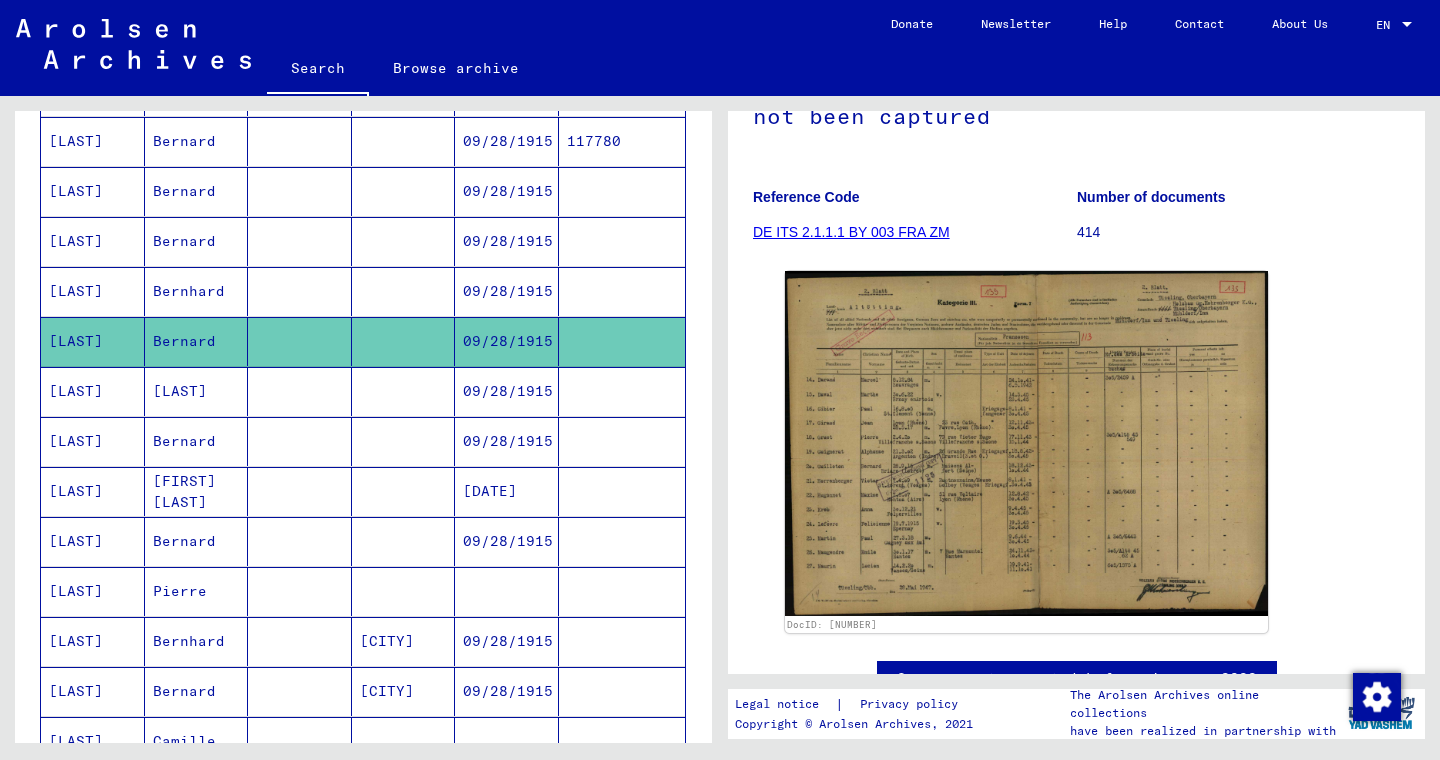 click on "[LAST]" at bounding box center [93, 441] 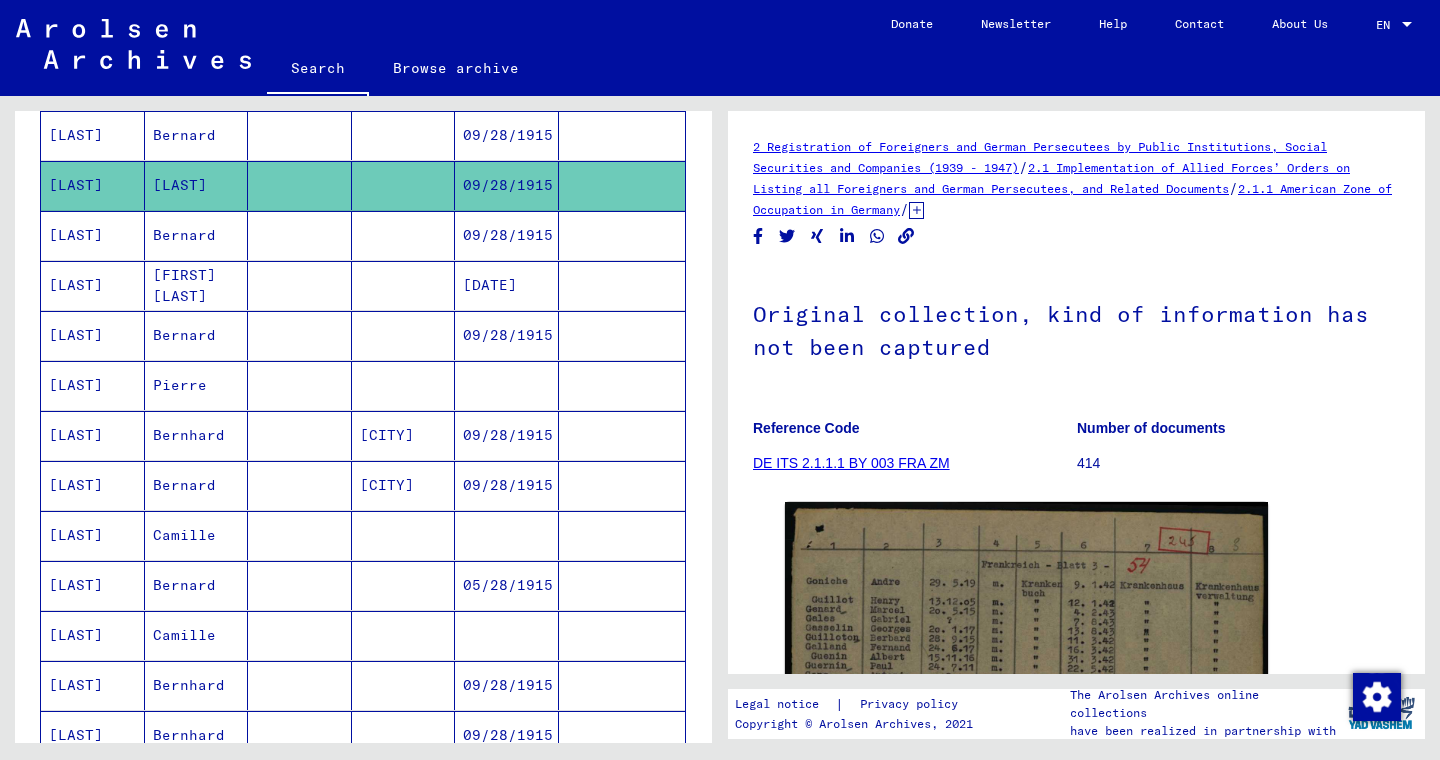 scroll, scrollTop: 764, scrollLeft: 0, axis: vertical 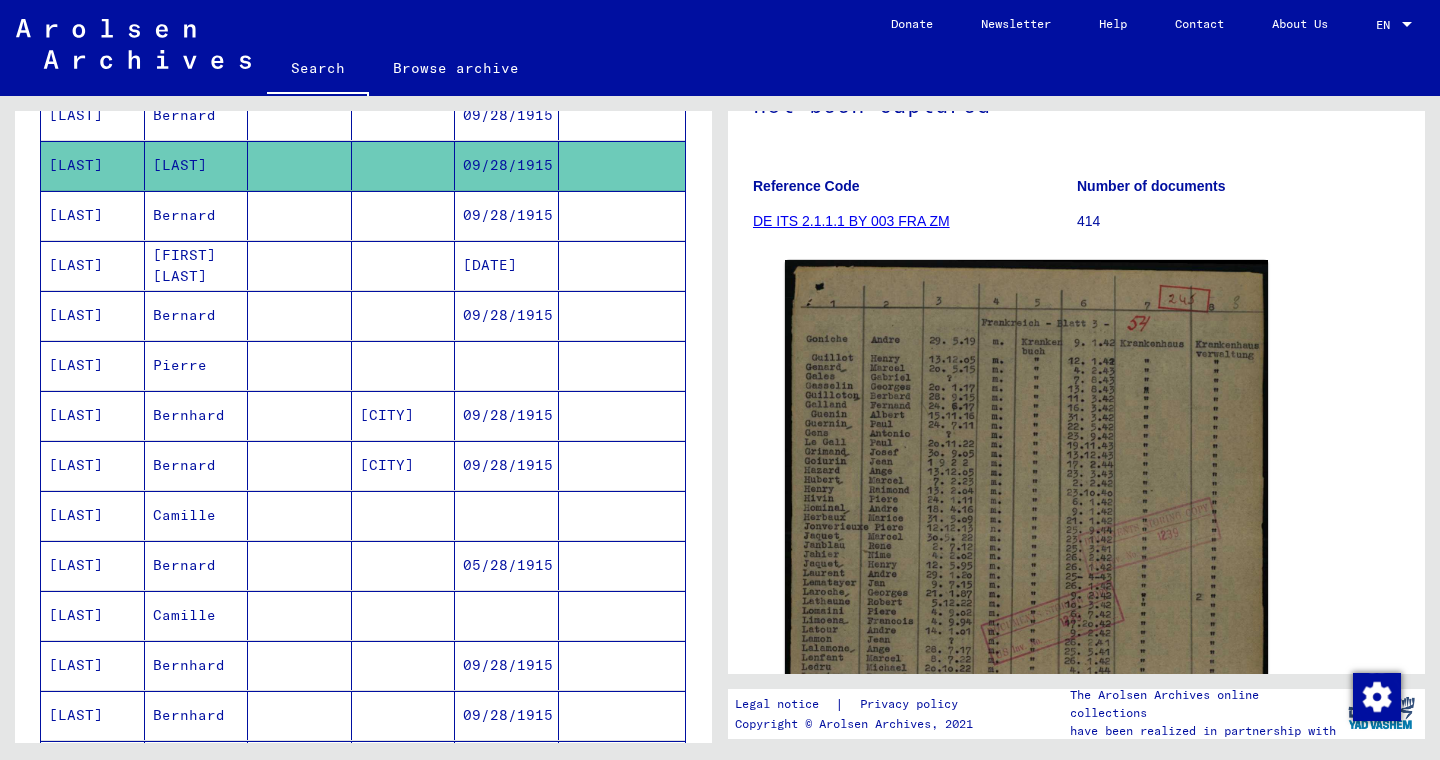click at bounding box center (622, 265) 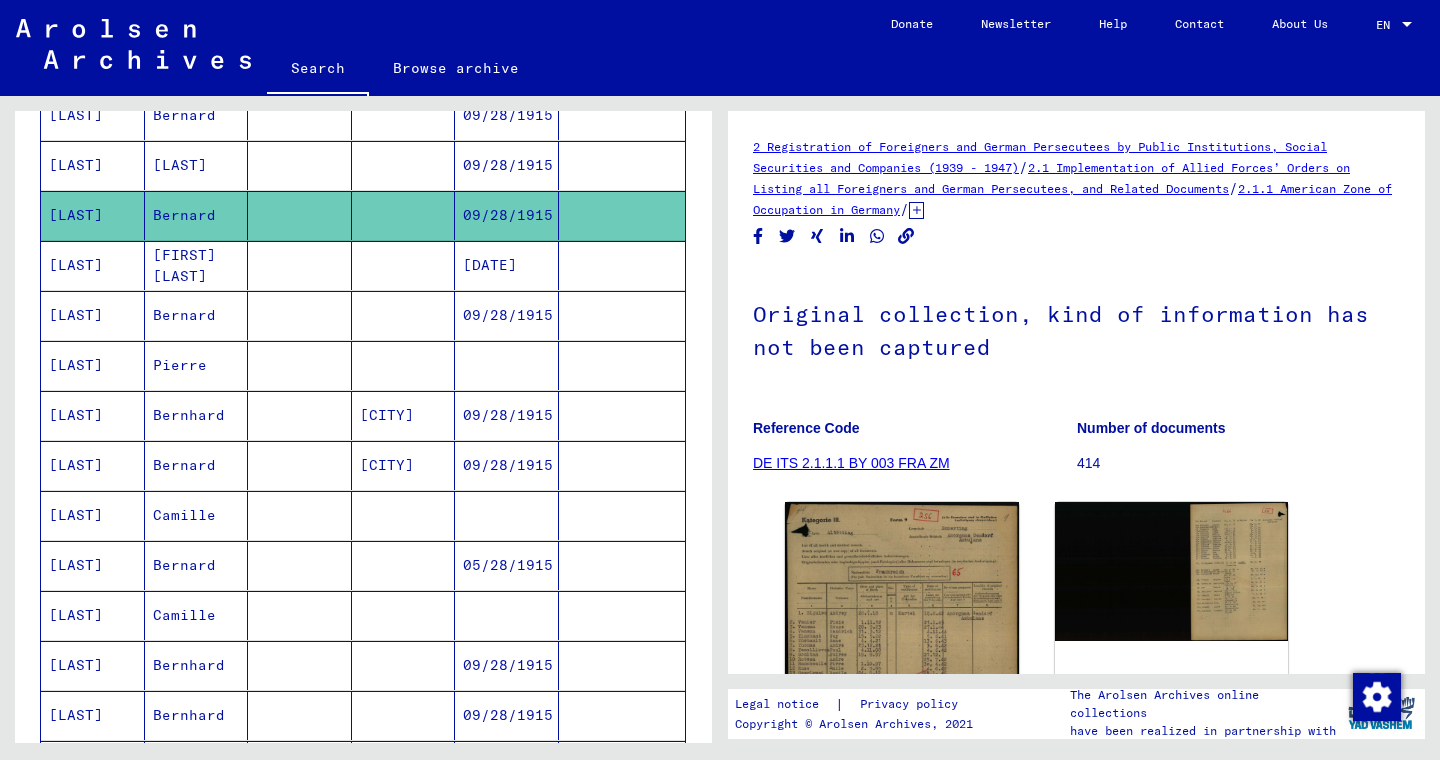 scroll 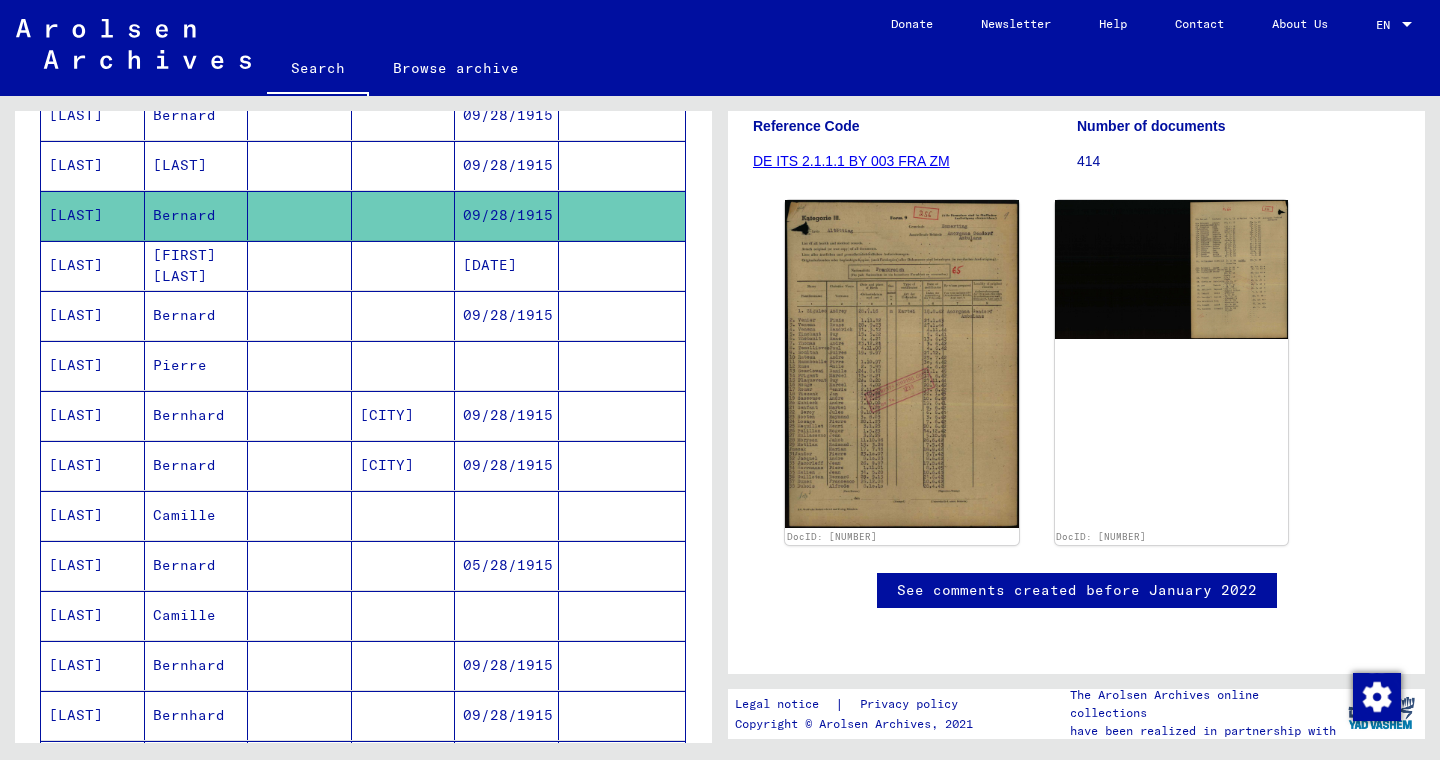 click on "[DATE]" at bounding box center [507, 315] 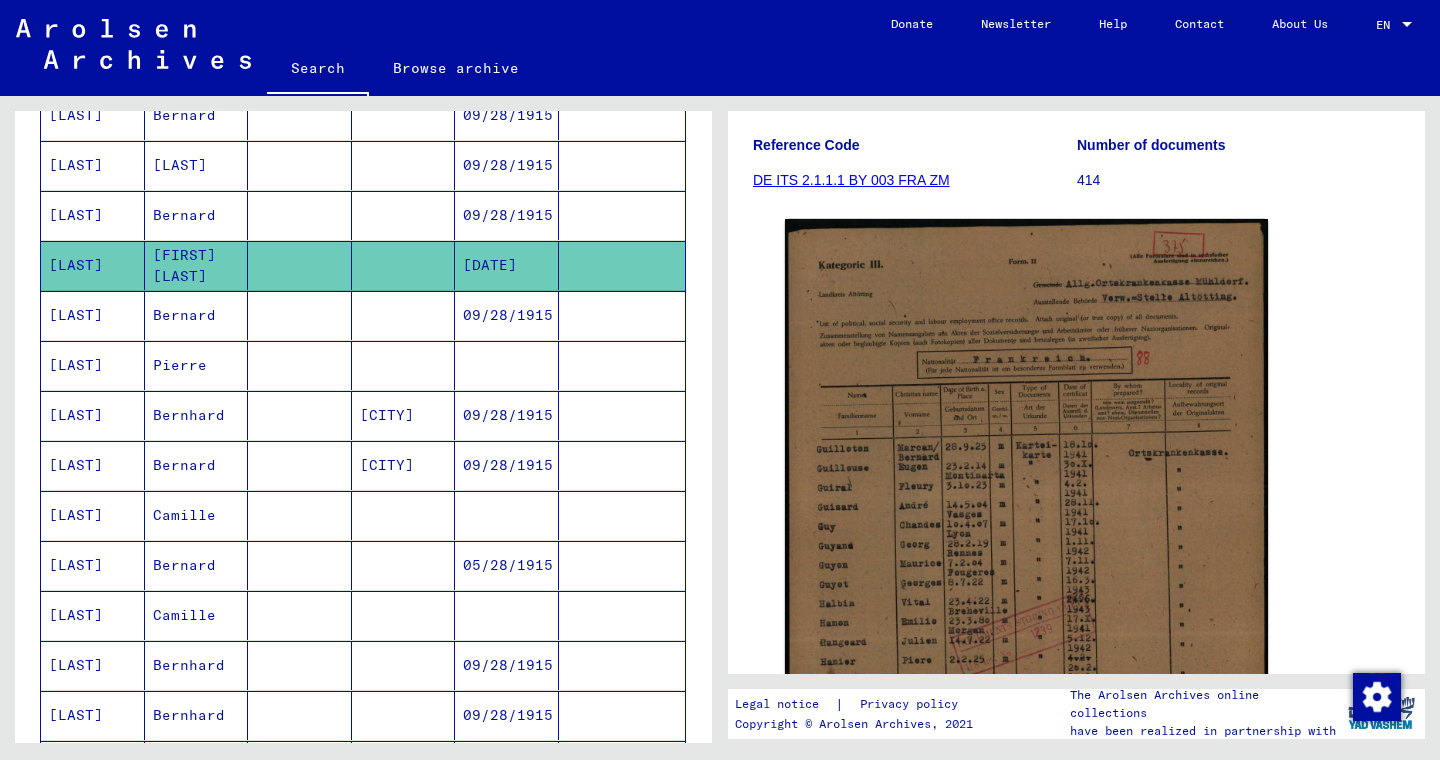 click at bounding box center (622, 365) 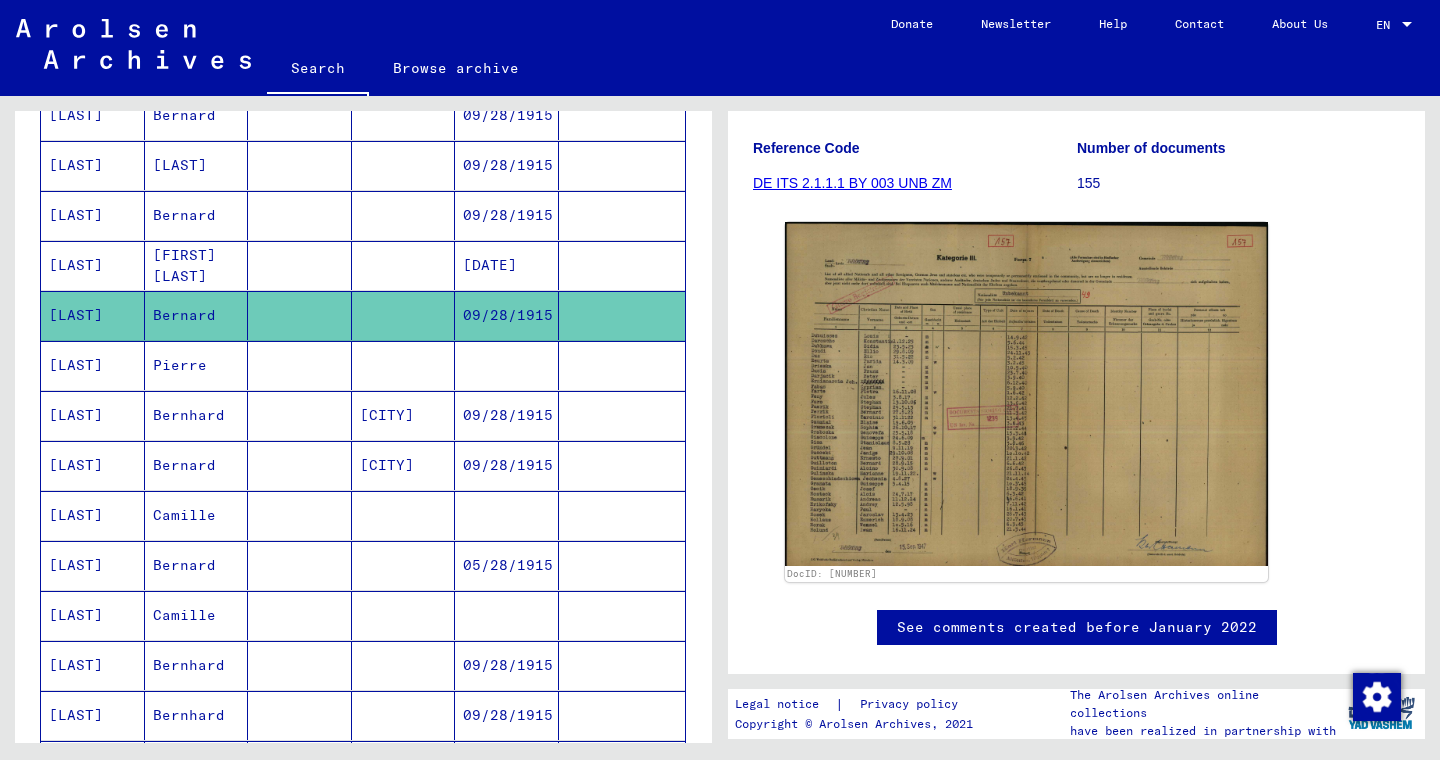 click on "09/28/1915" at bounding box center [507, 465] 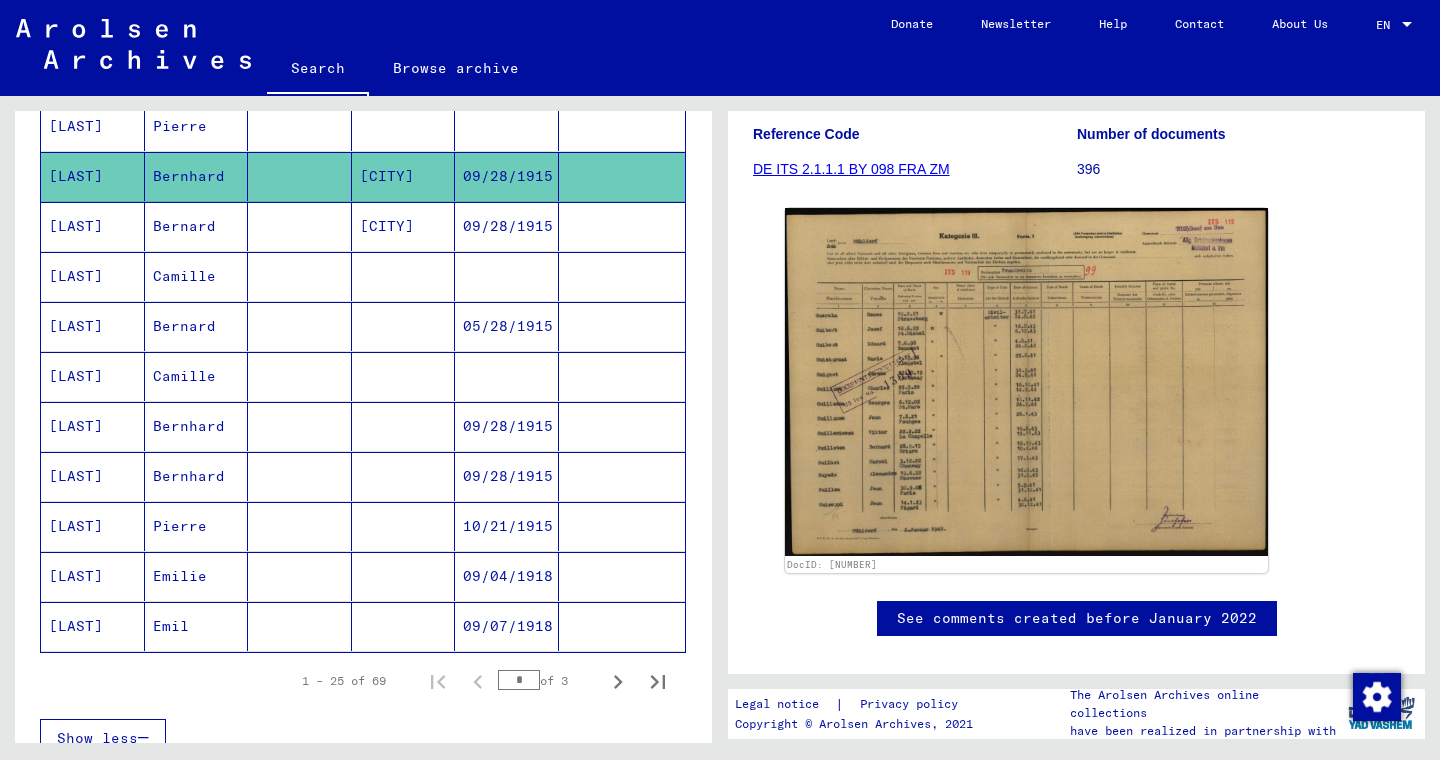 click at bounding box center [622, 276] 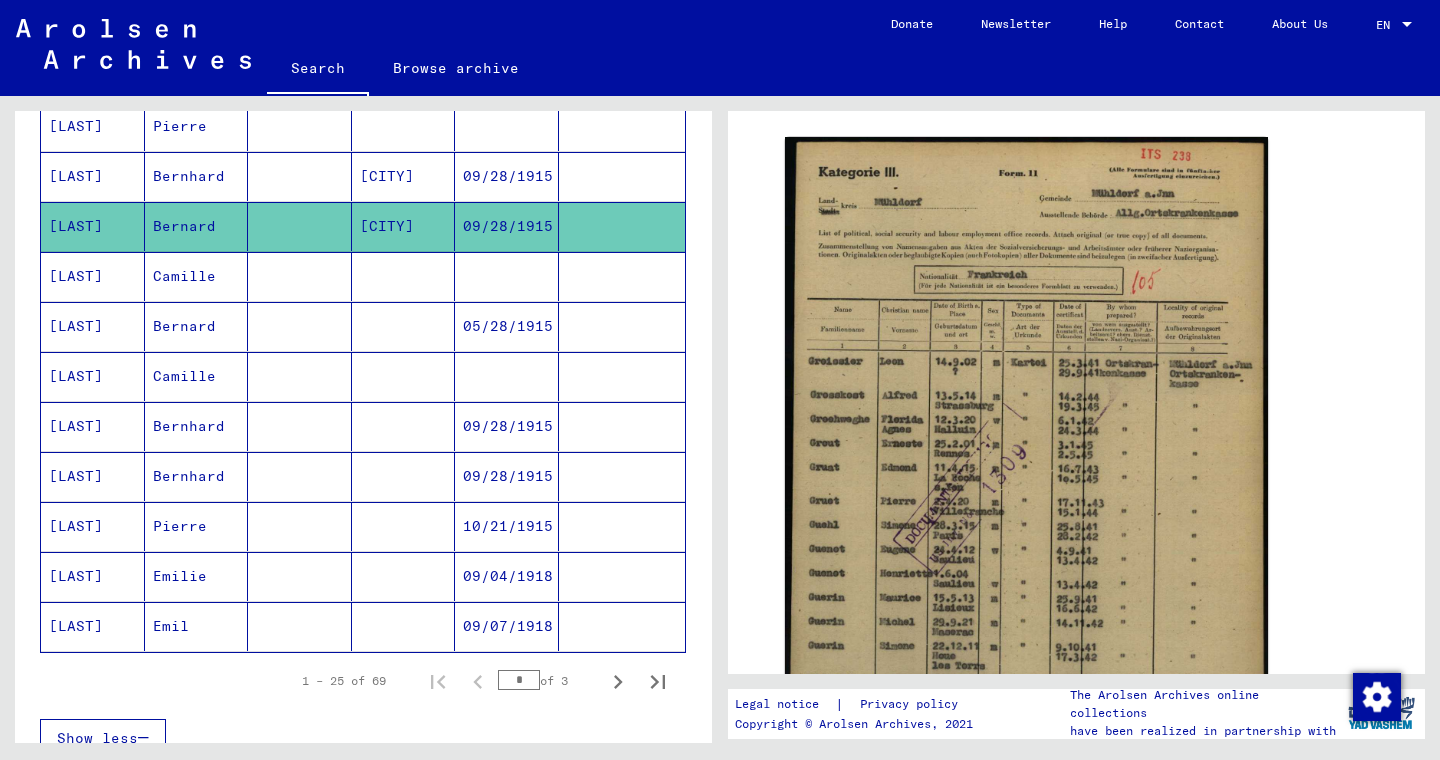 click at bounding box center [622, 376] 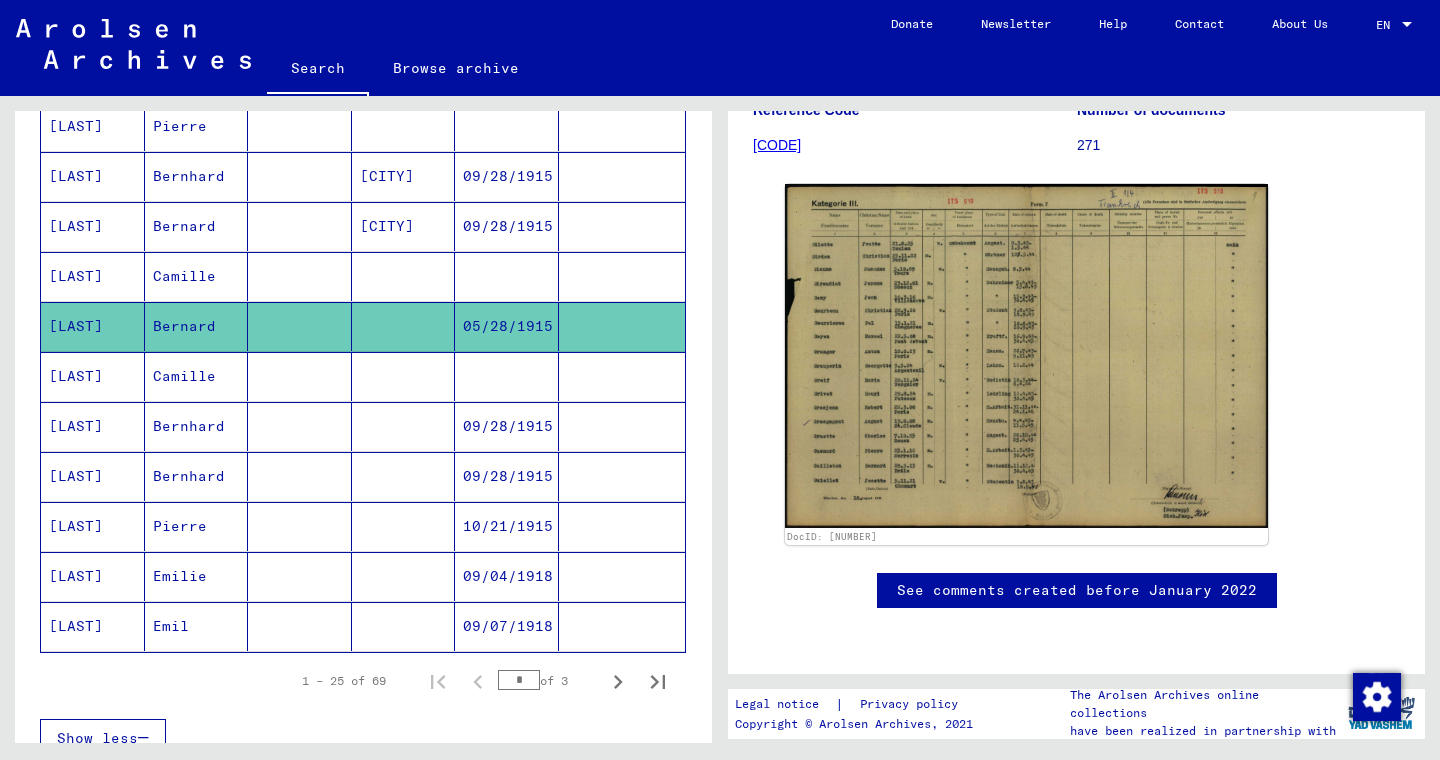 click at bounding box center (622, 476) 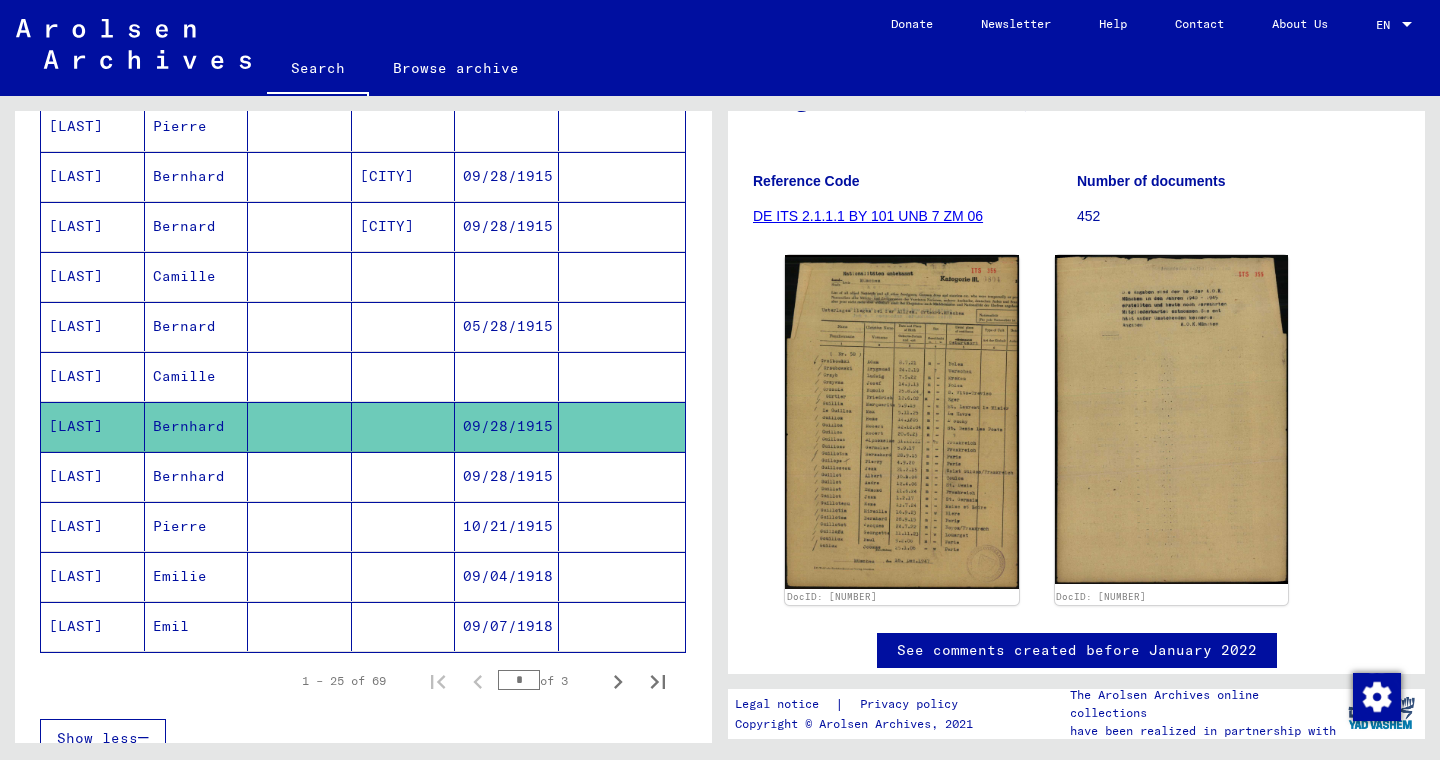 click at bounding box center [622, 526] 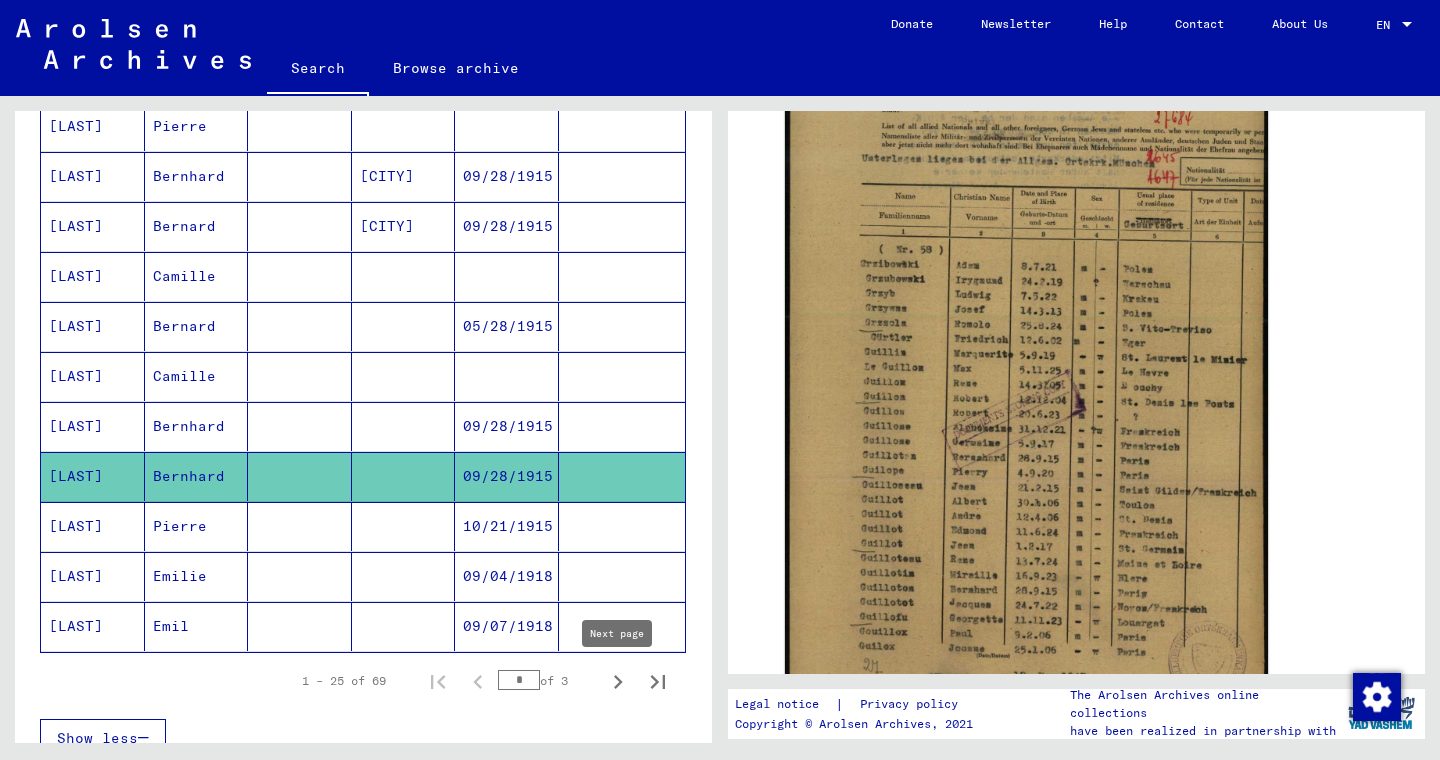 click 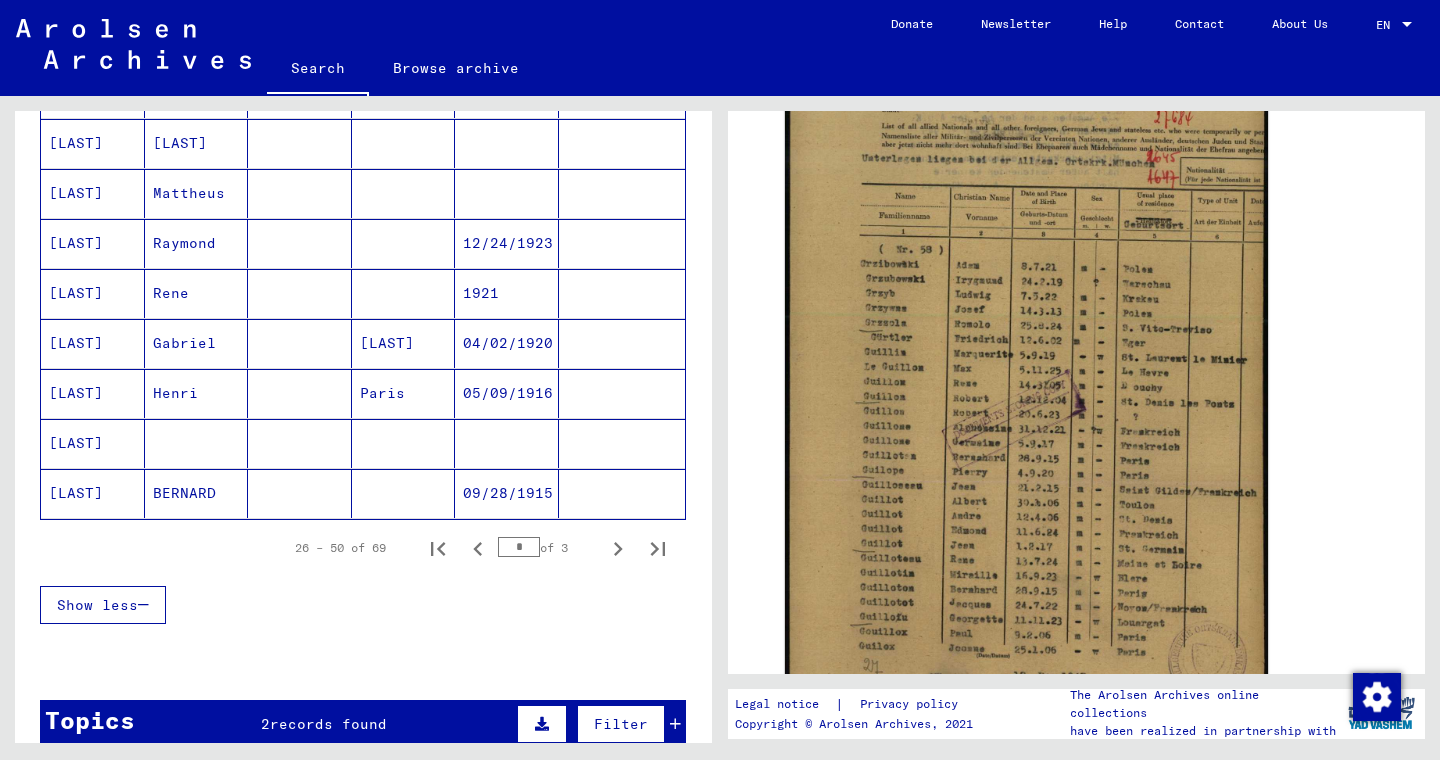 click 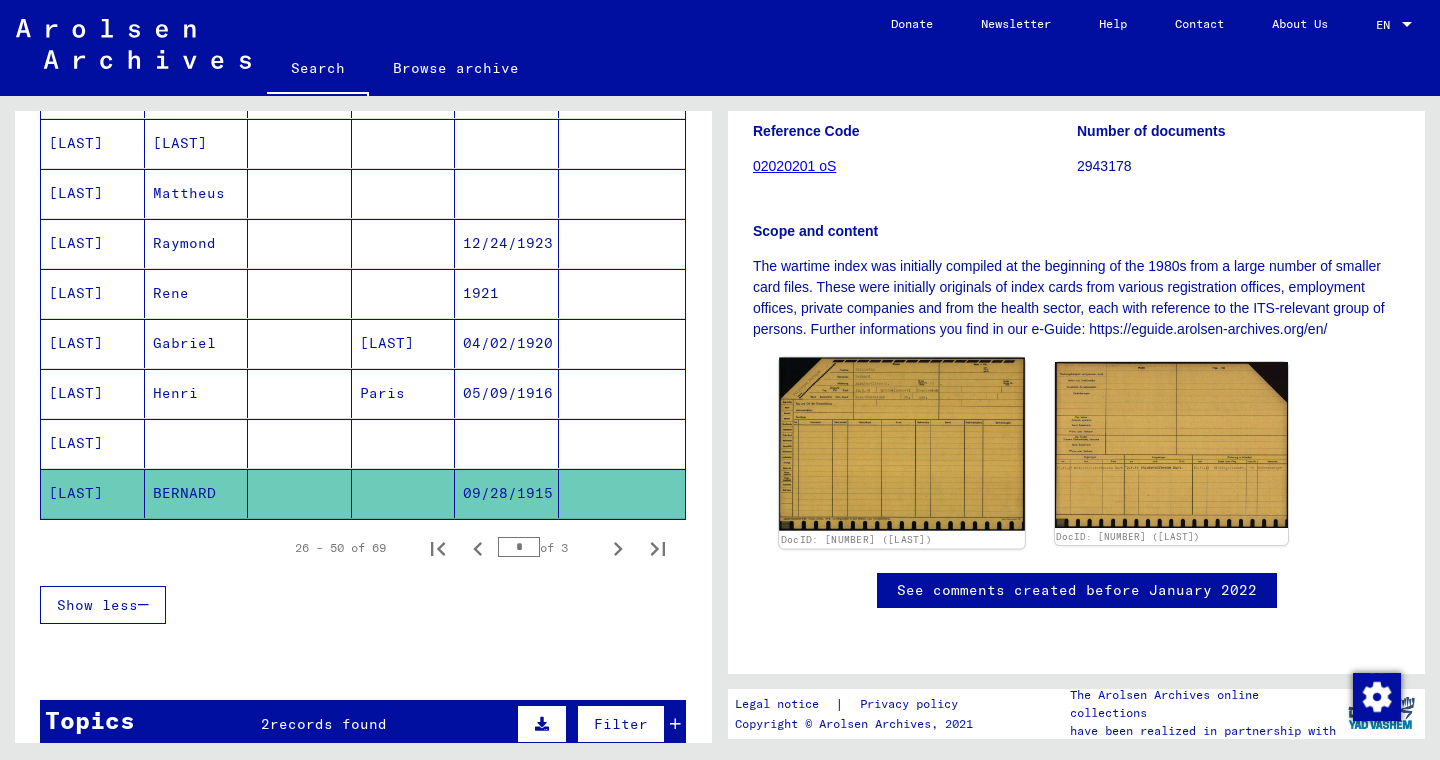 click 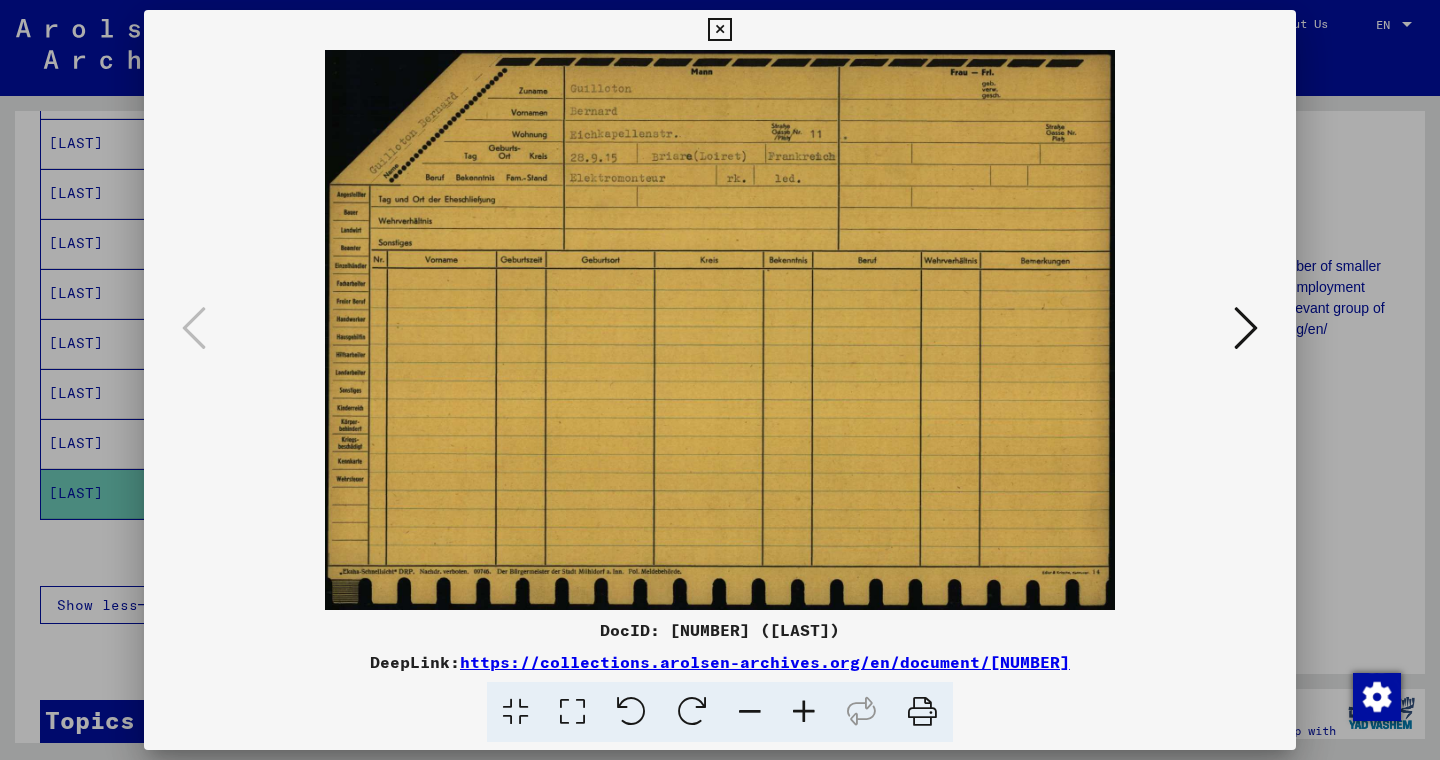 click at bounding box center (1246, 329) 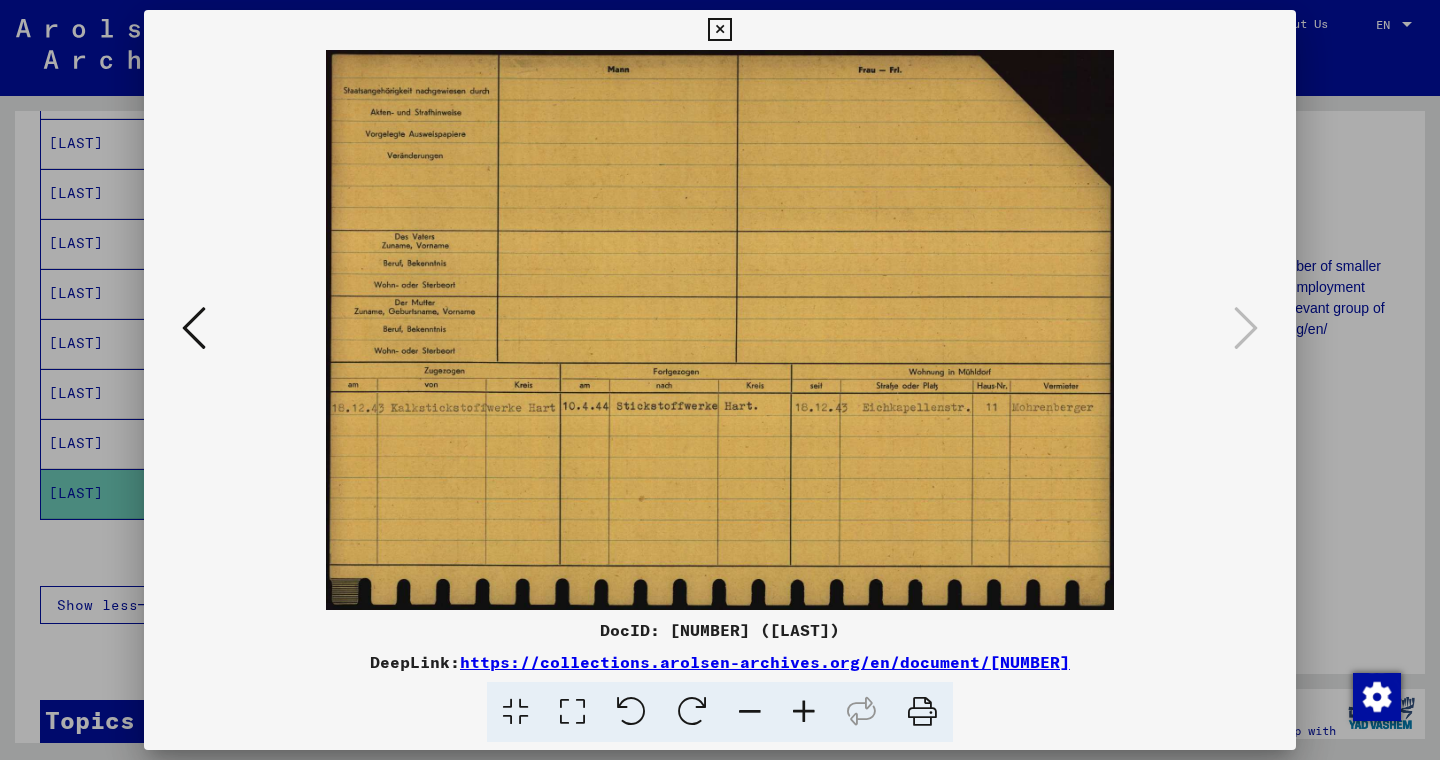 click at bounding box center [720, 380] 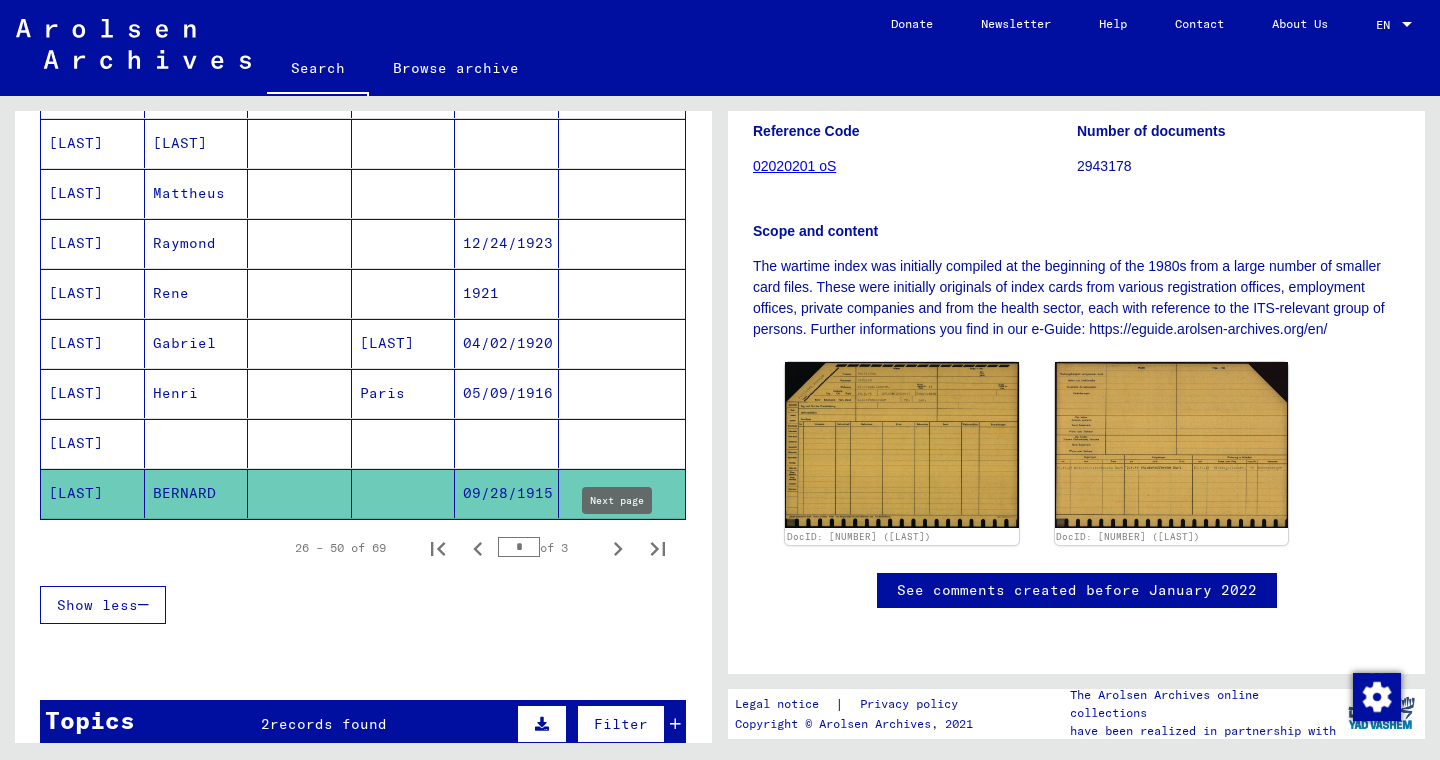 click 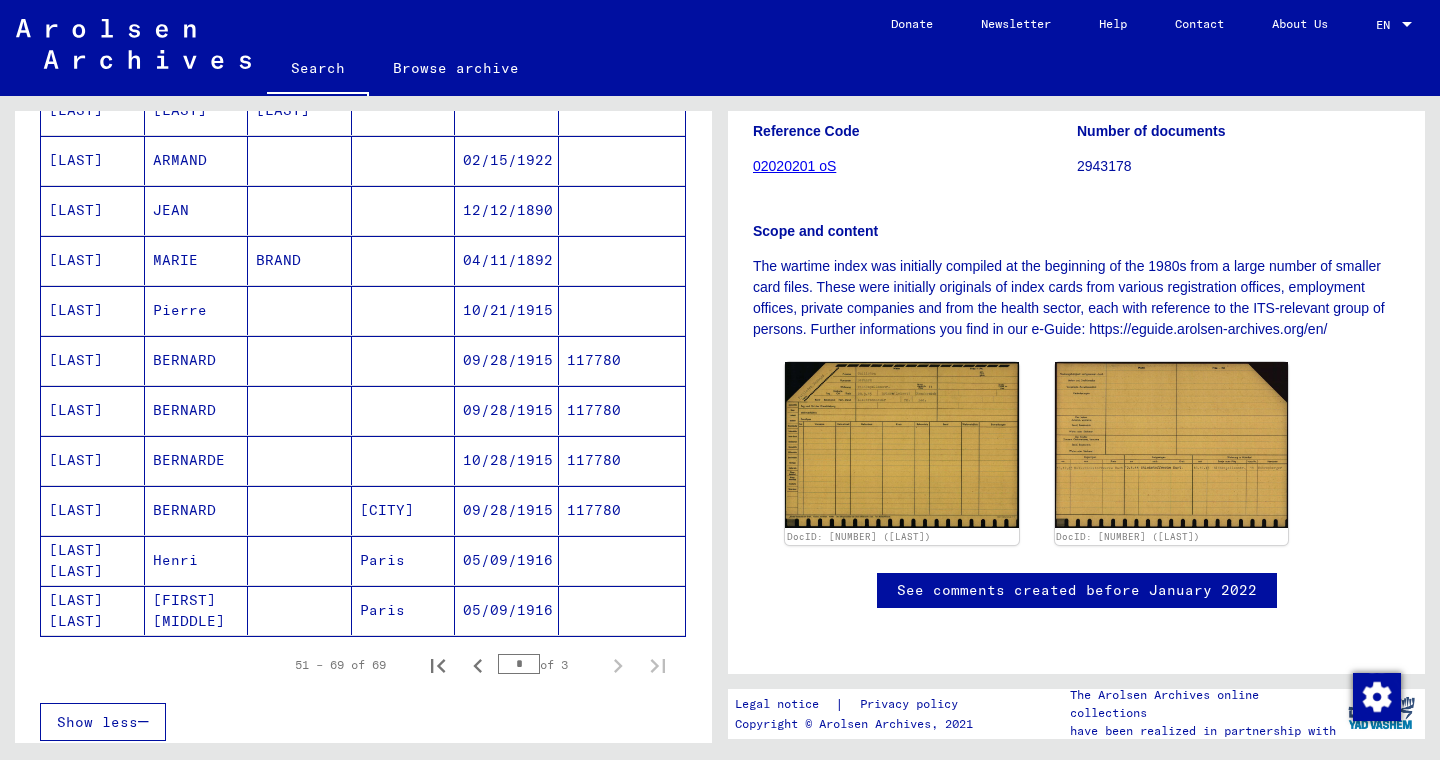 click at bounding box center (300, 410) 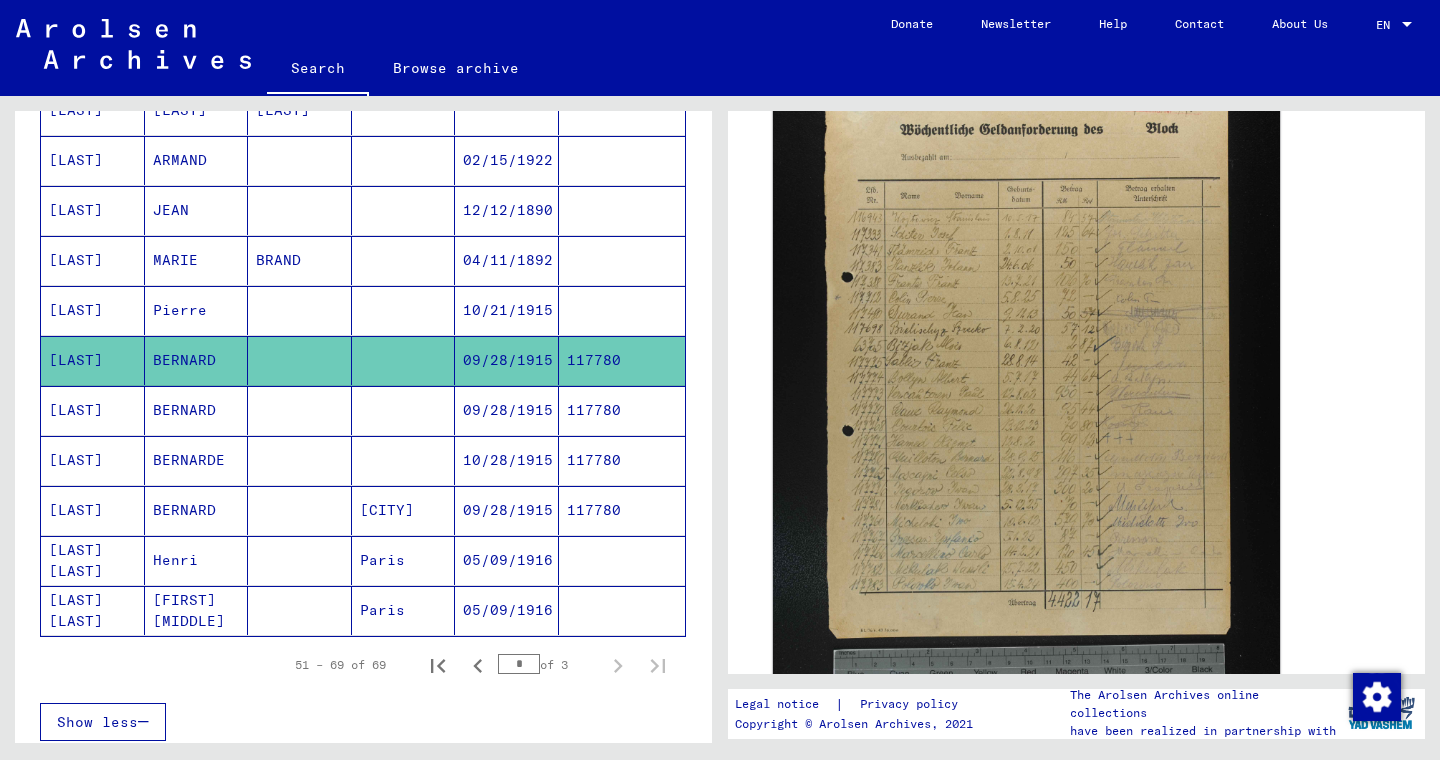 click 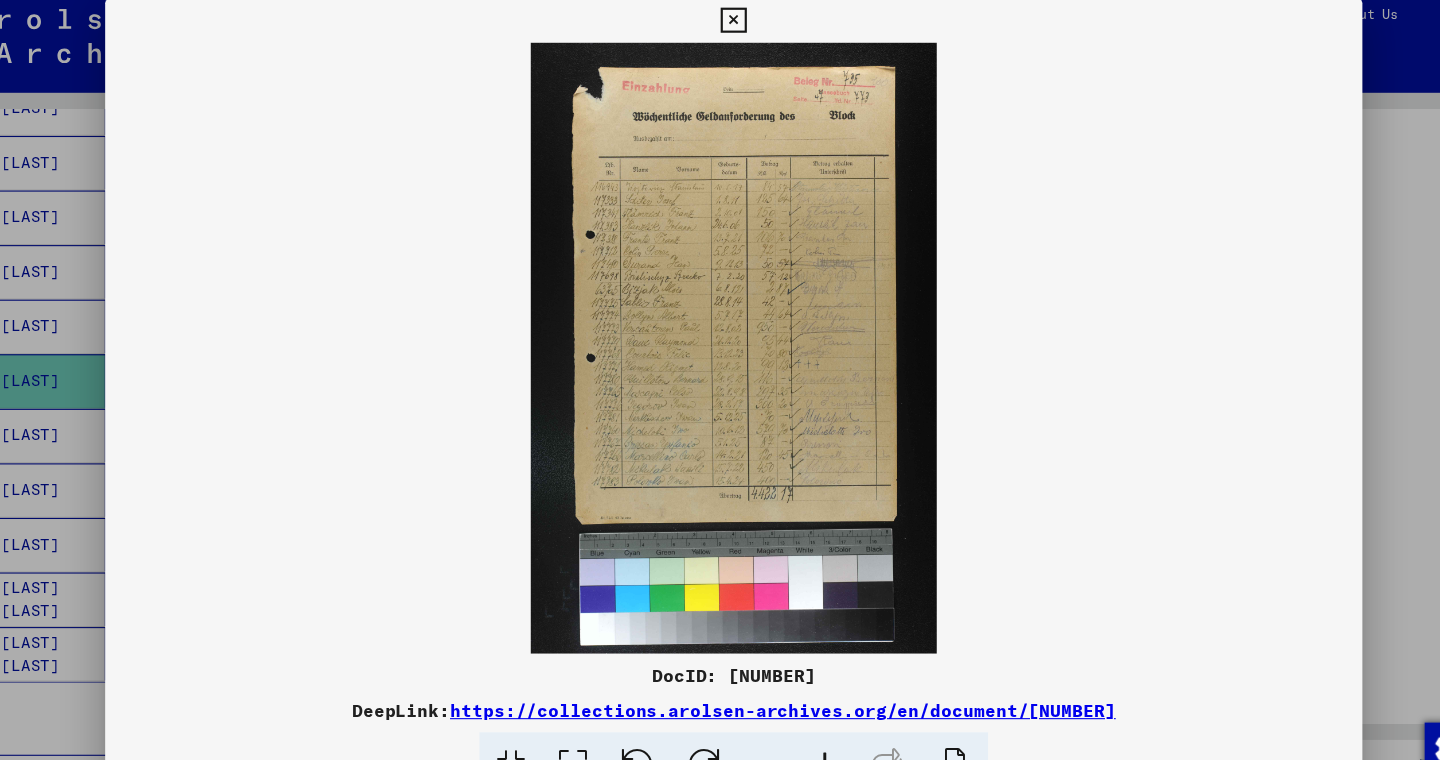 click at bounding box center [720, 380] 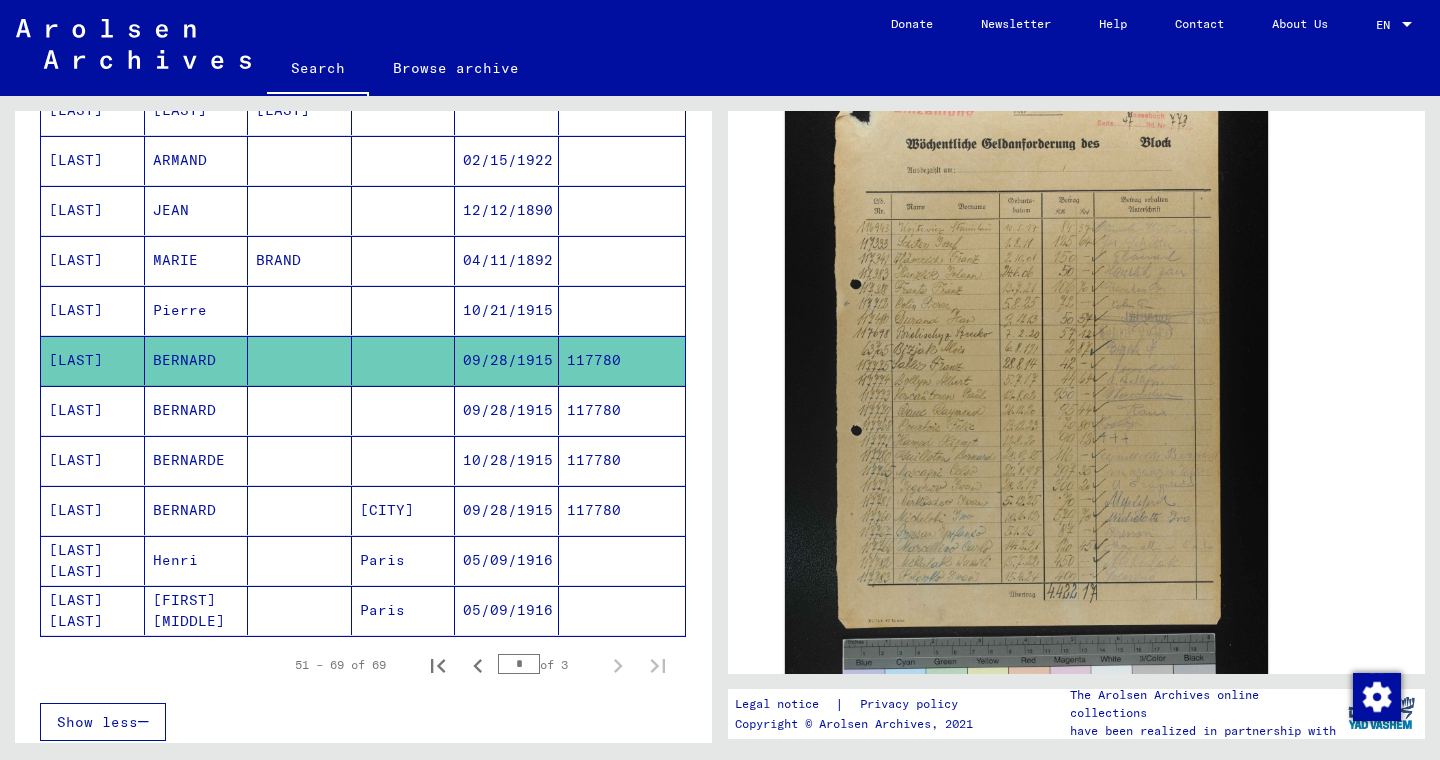 click at bounding box center [300, 460] 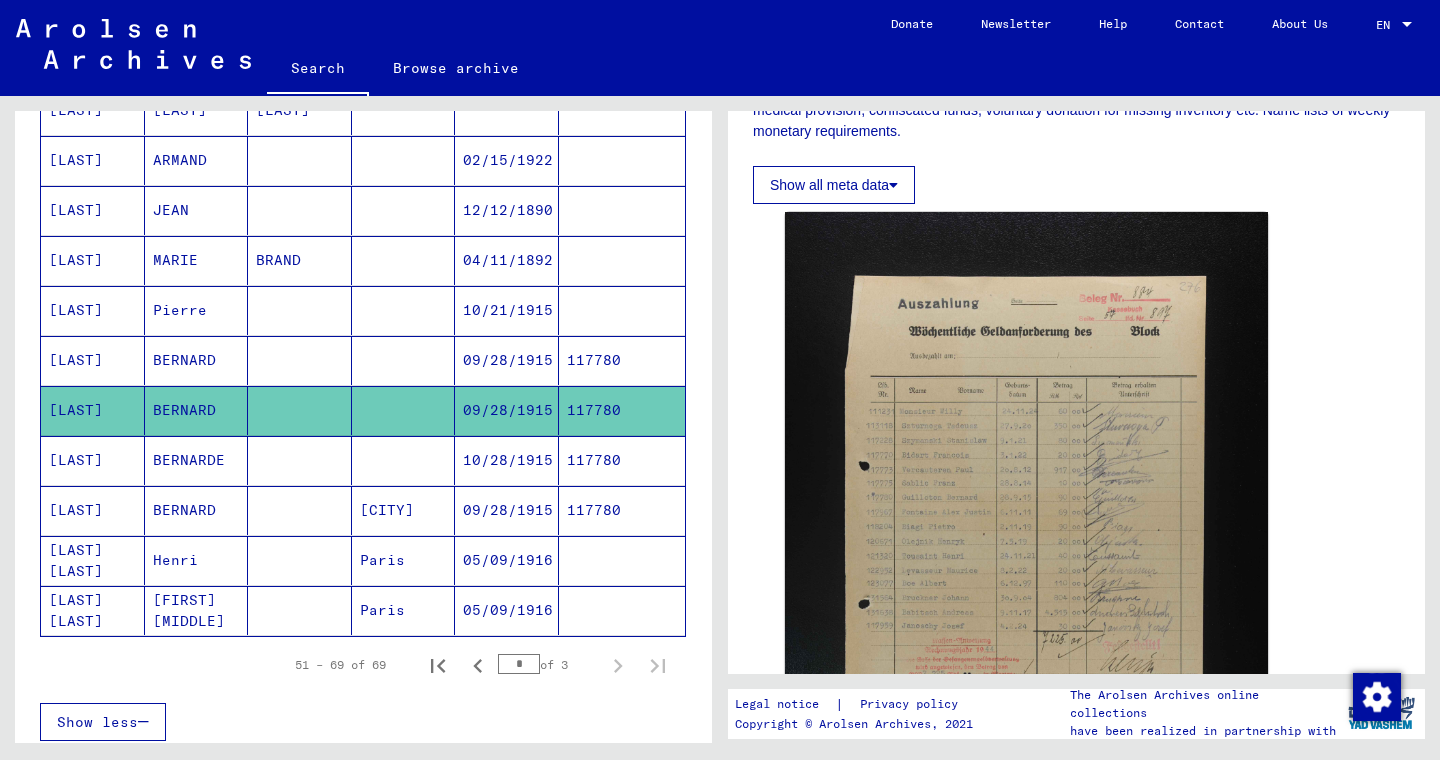 click on "10/28/1915" at bounding box center (507, 510) 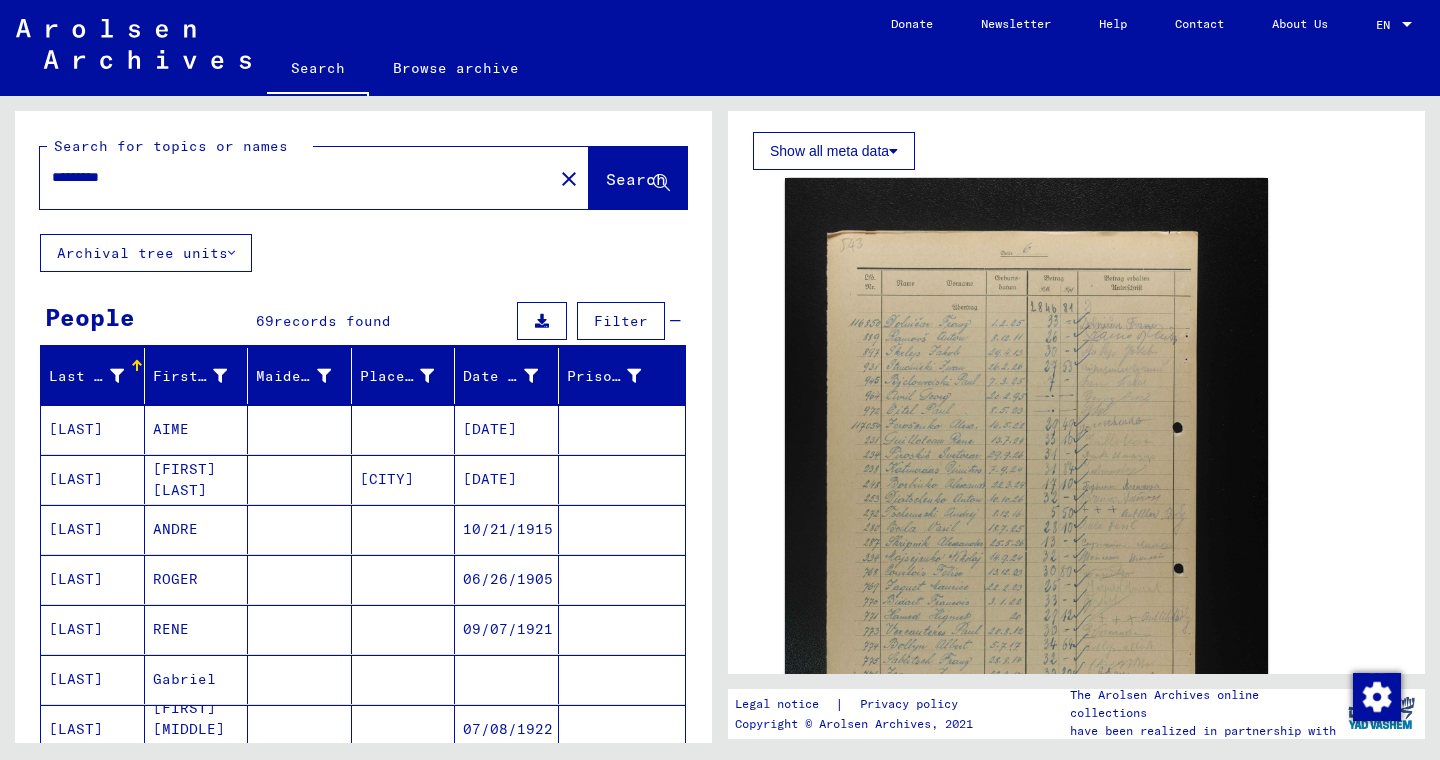 click on "close" 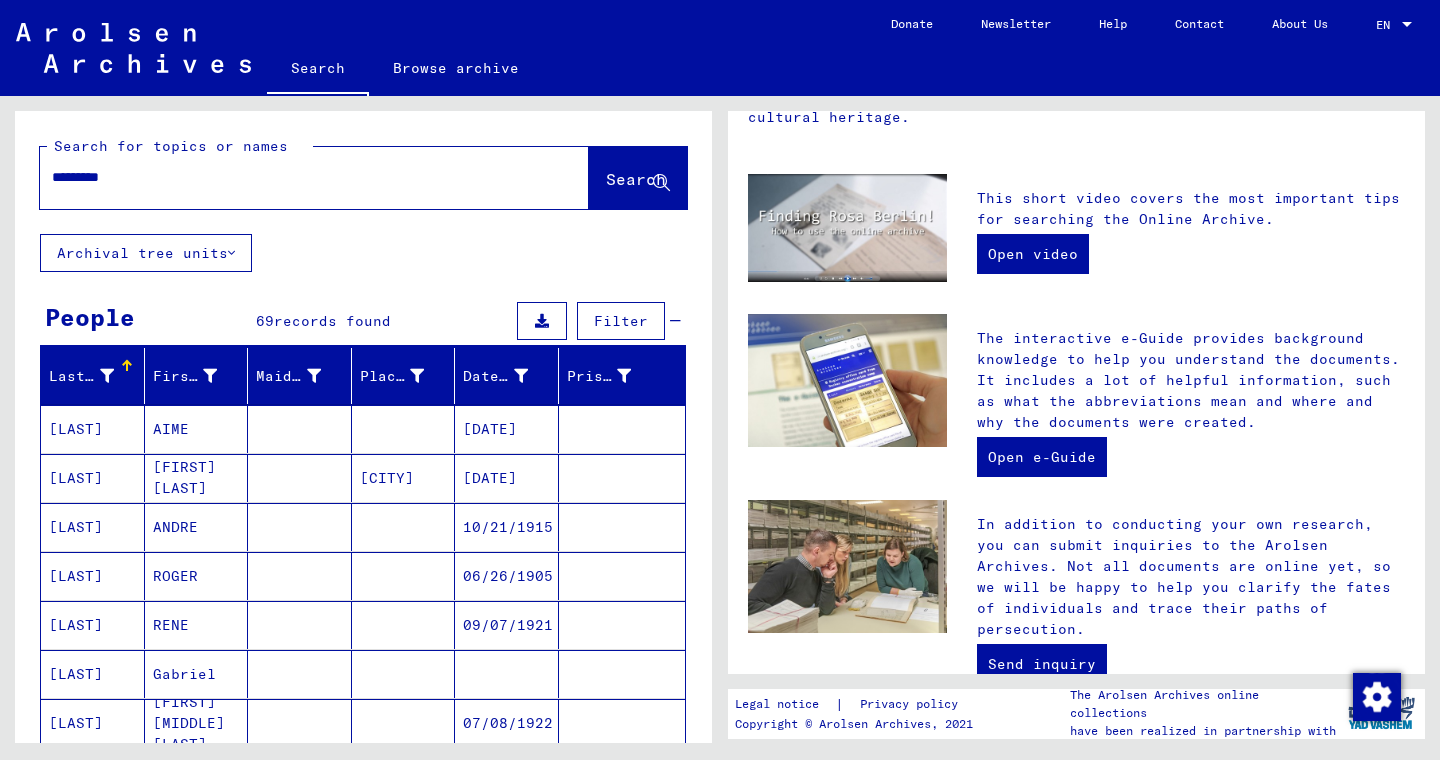 type 